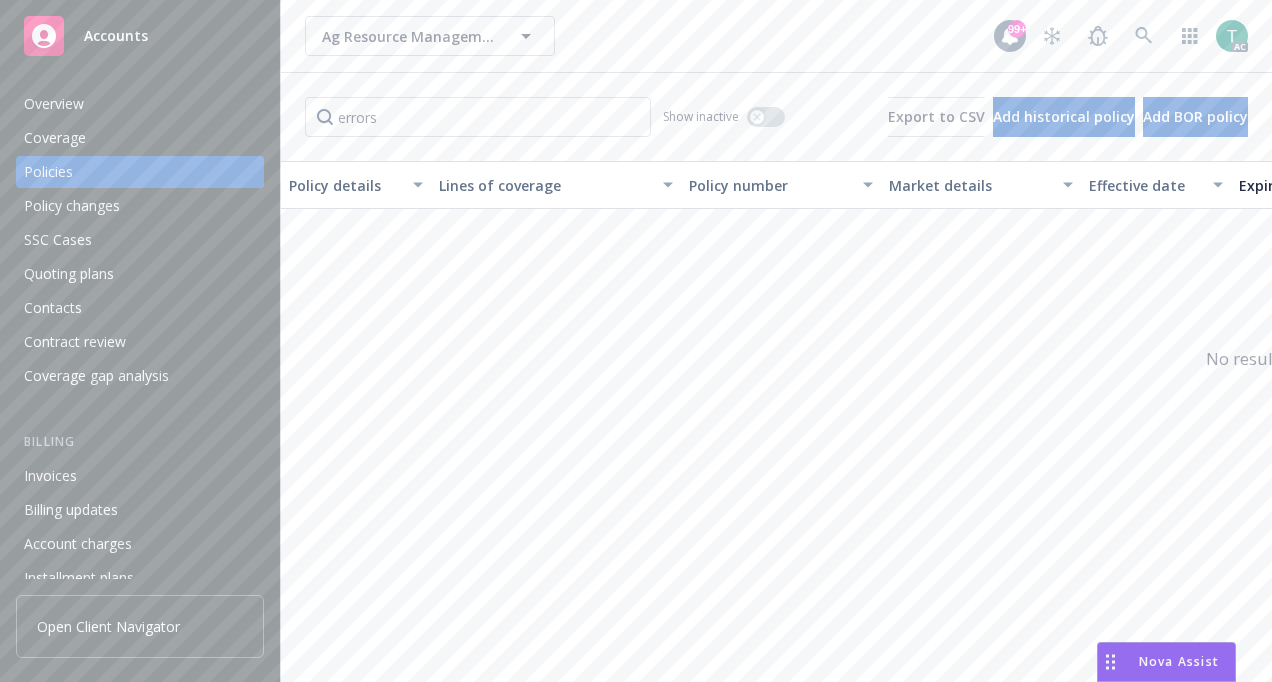 scroll, scrollTop: 0, scrollLeft: 0, axis: both 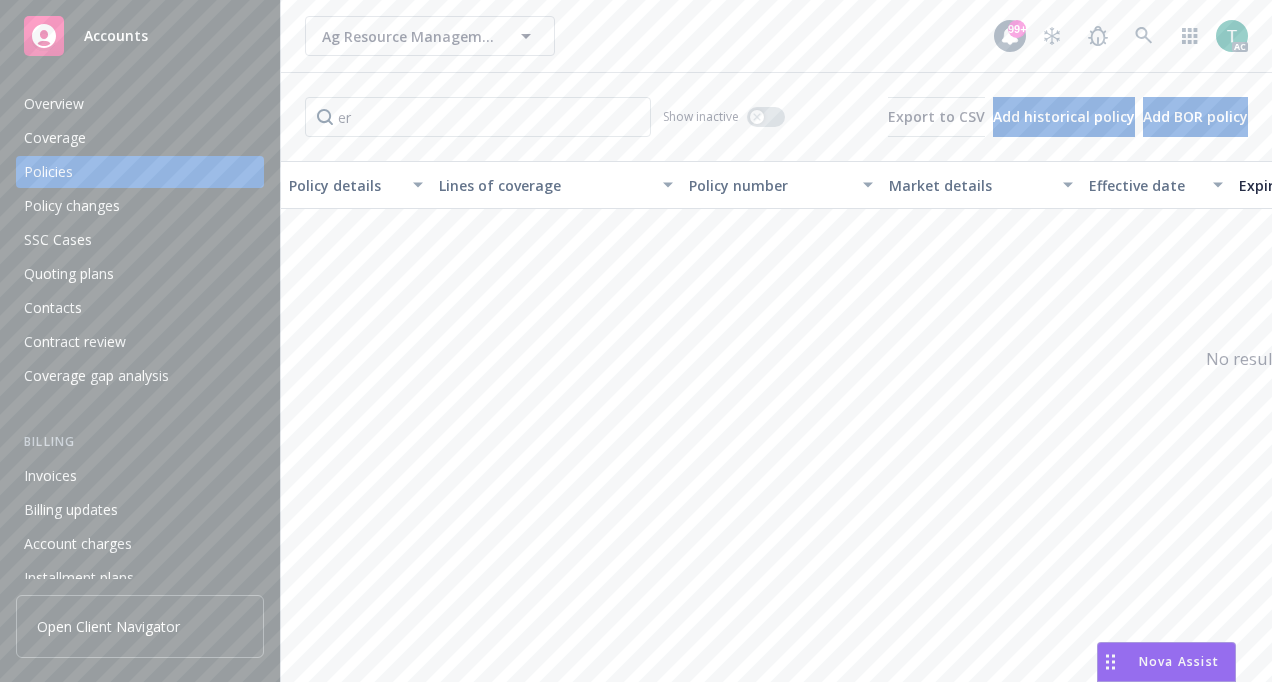 type on "e" 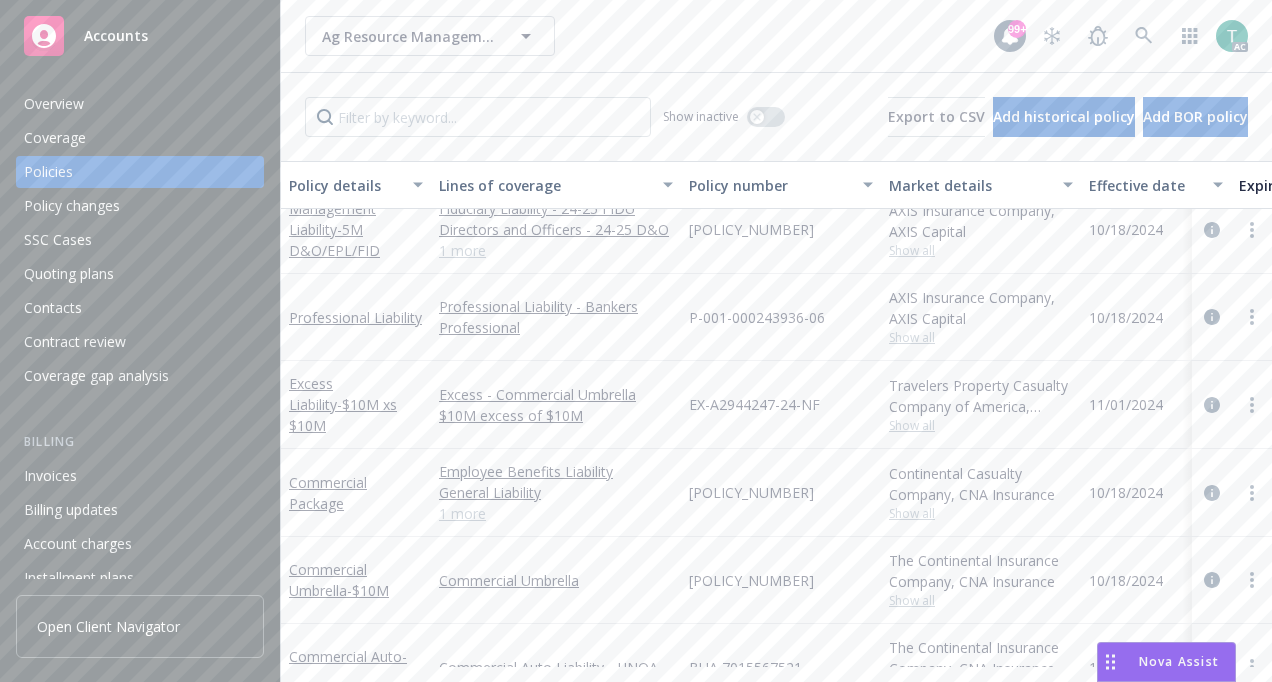 scroll, scrollTop: 623, scrollLeft: 0, axis: vertical 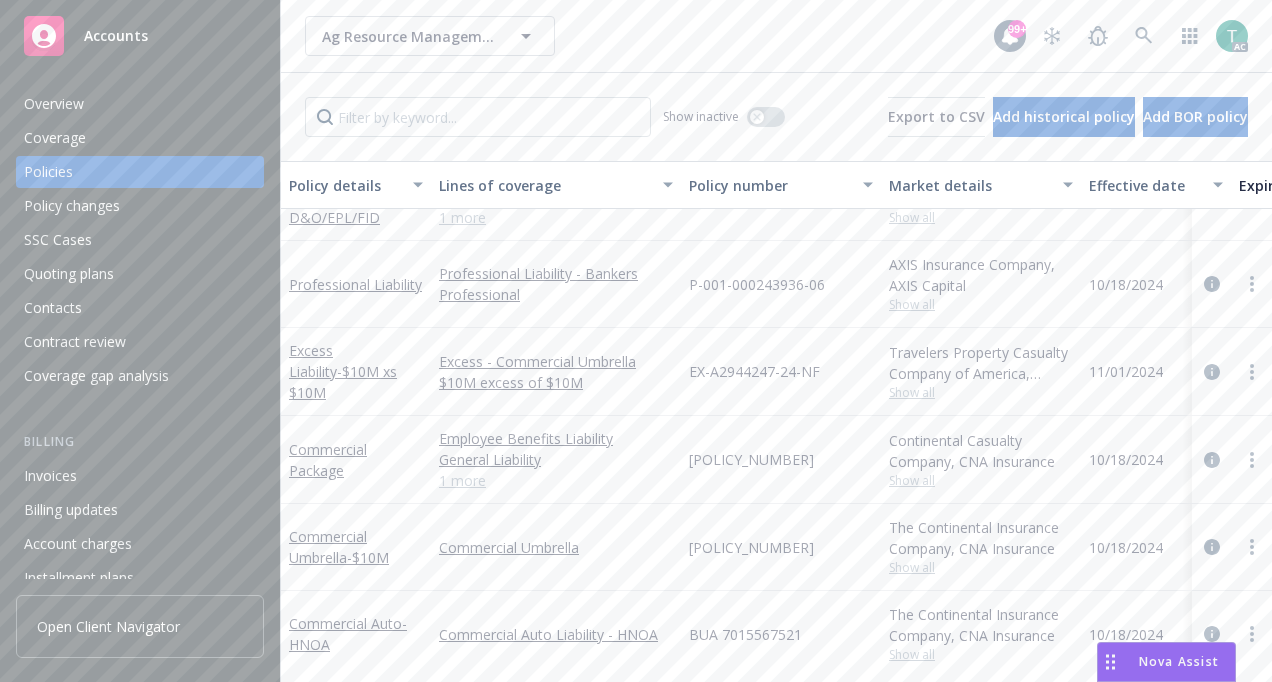 type 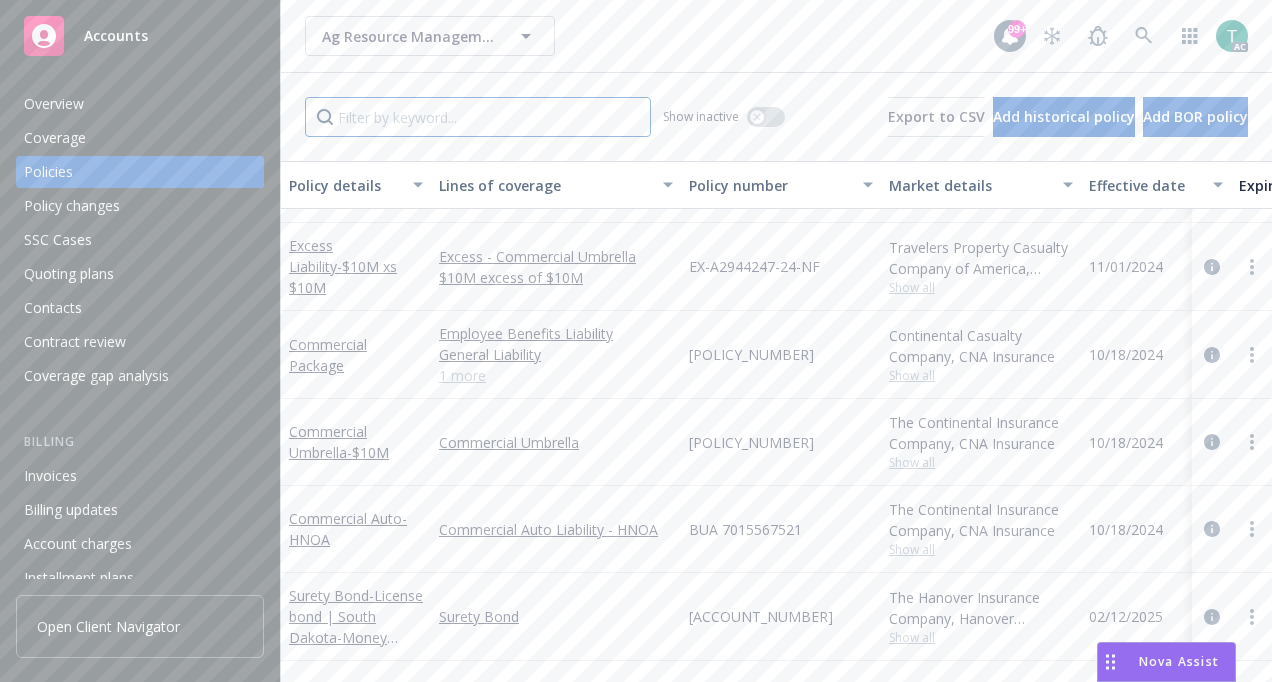 scroll, scrollTop: 702, scrollLeft: 0, axis: vertical 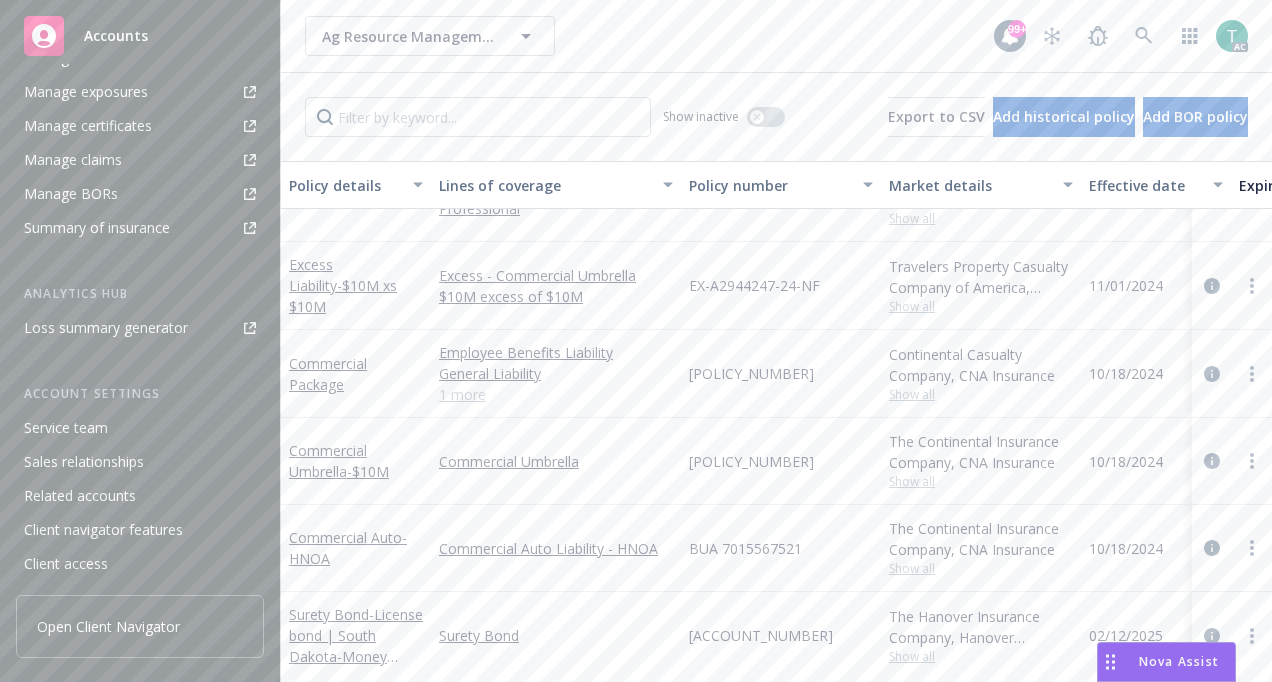click on "Service team" at bounding box center [66, 428] 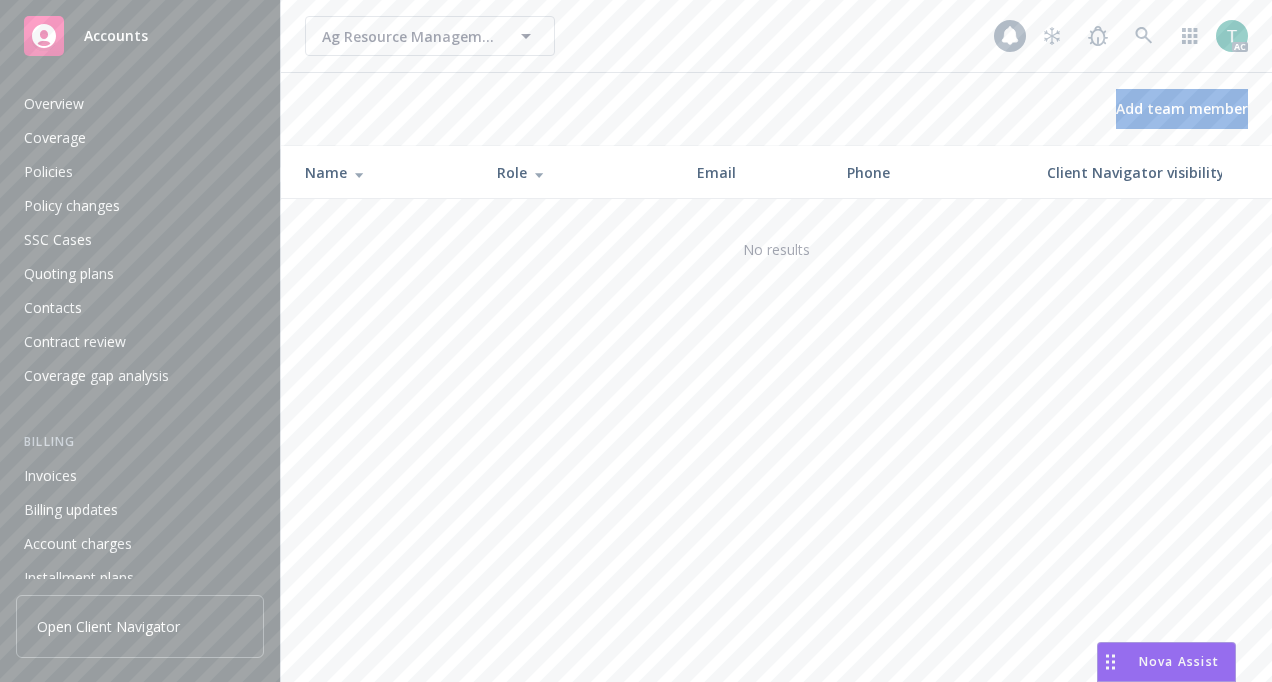 scroll, scrollTop: 620, scrollLeft: 0, axis: vertical 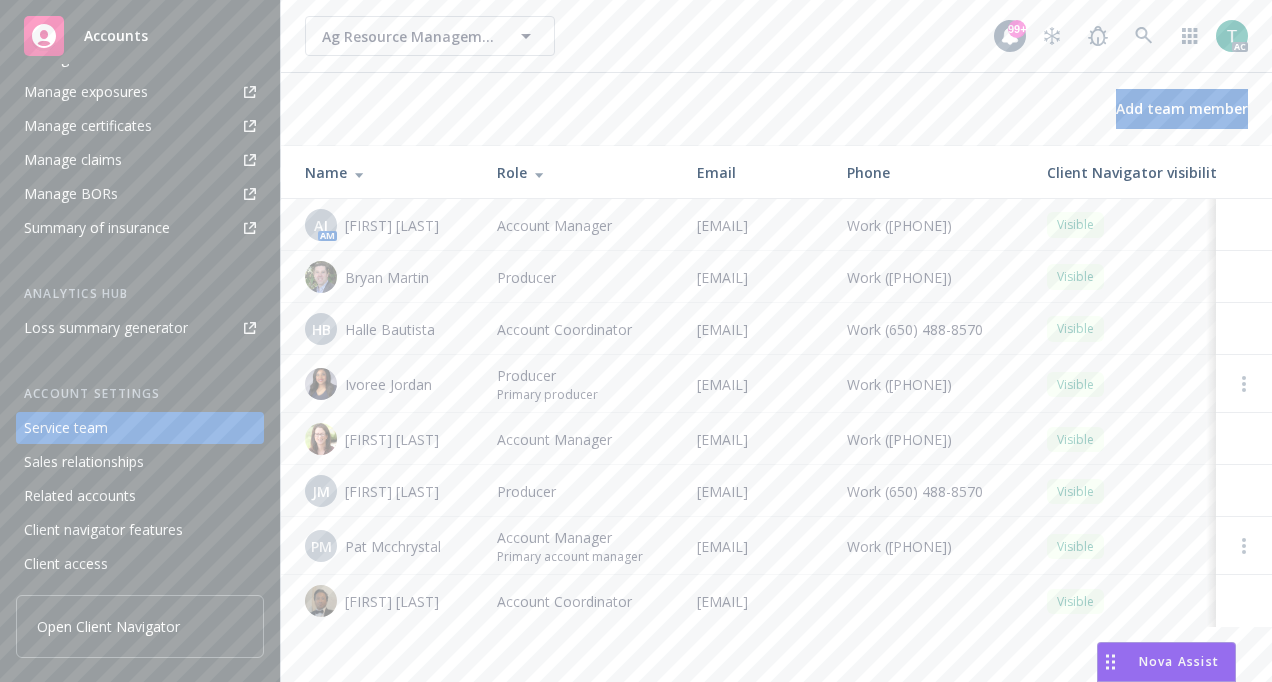 click on "Related accounts" at bounding box center (80, 496) 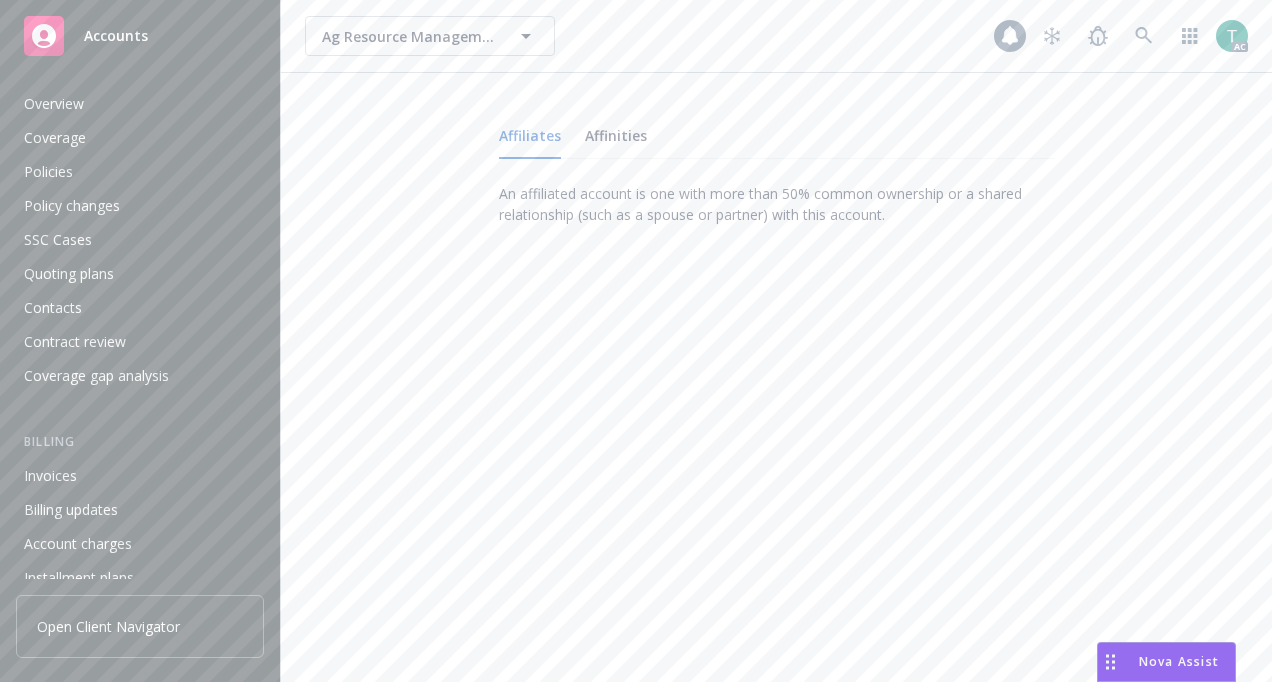 scroll, scrollTop: 620, scrollLeft: 0, axis: vertical 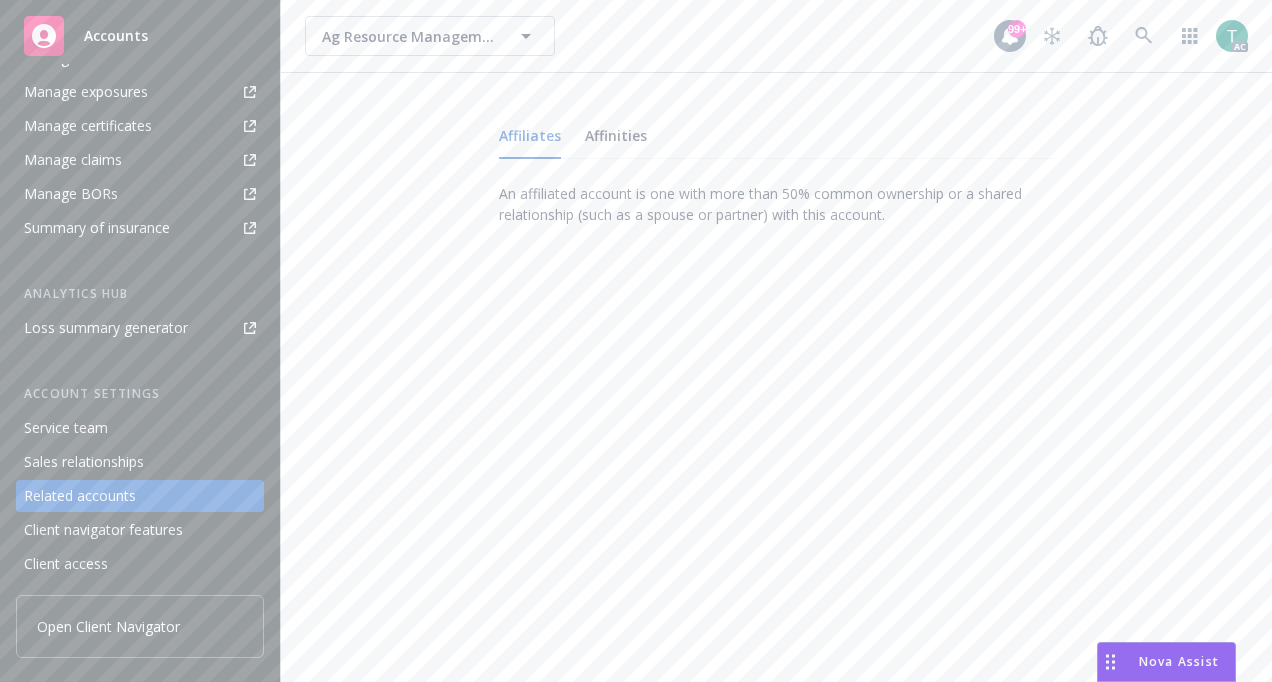 click on "Client navigator features" at bounding box center (103, 530) 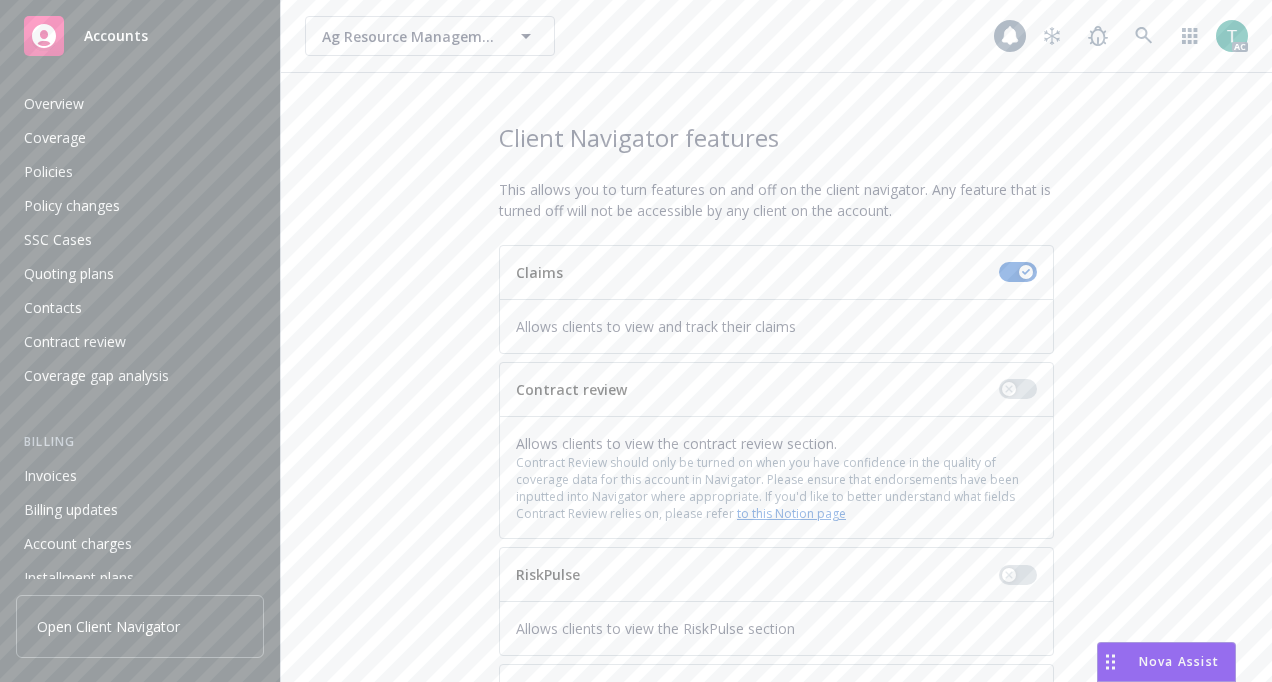 scroll, scrollTop: 620, scrollLeft: 0, axis: vertical 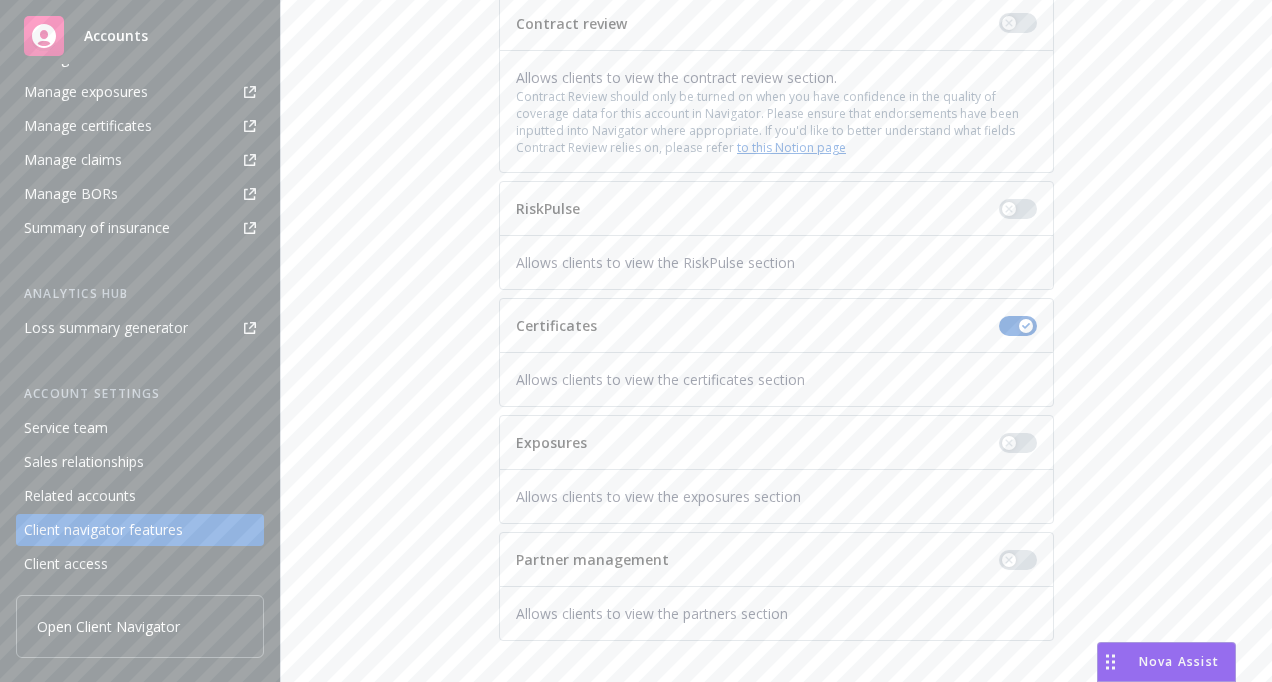 click on "Client access" at bounding box center (66, 564) 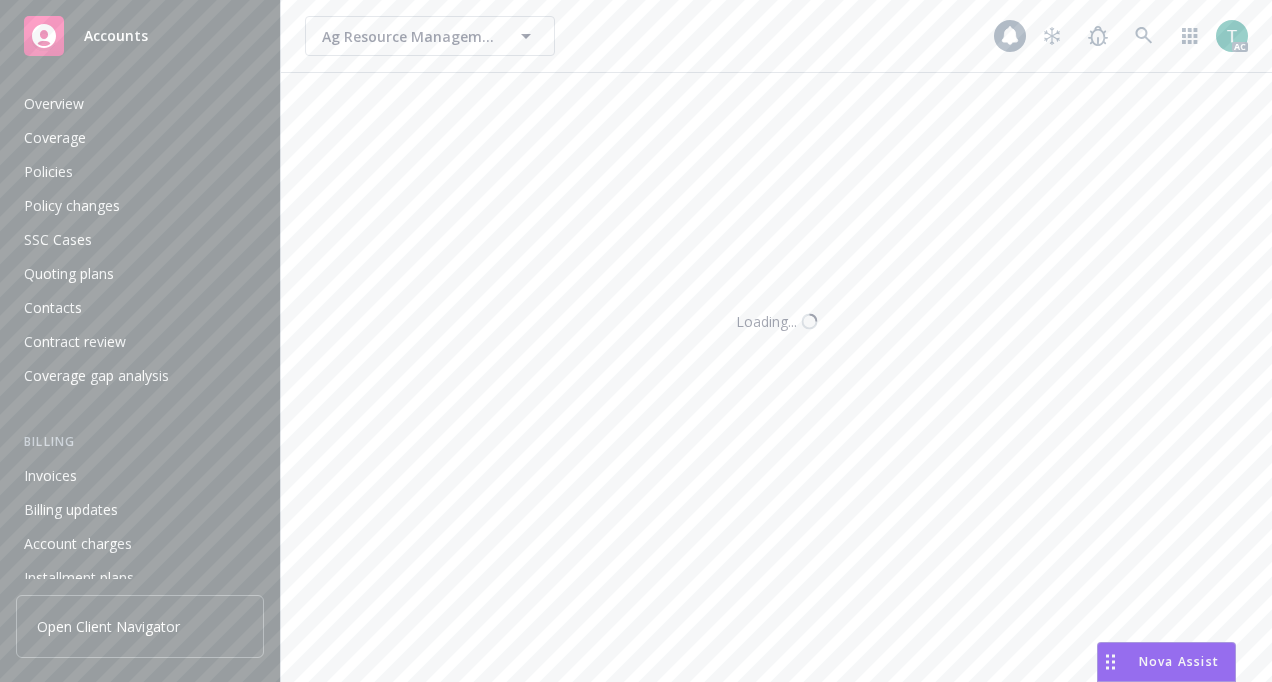 scroll, scrollTop: 620, scrollLeft: 0, axis: vertical 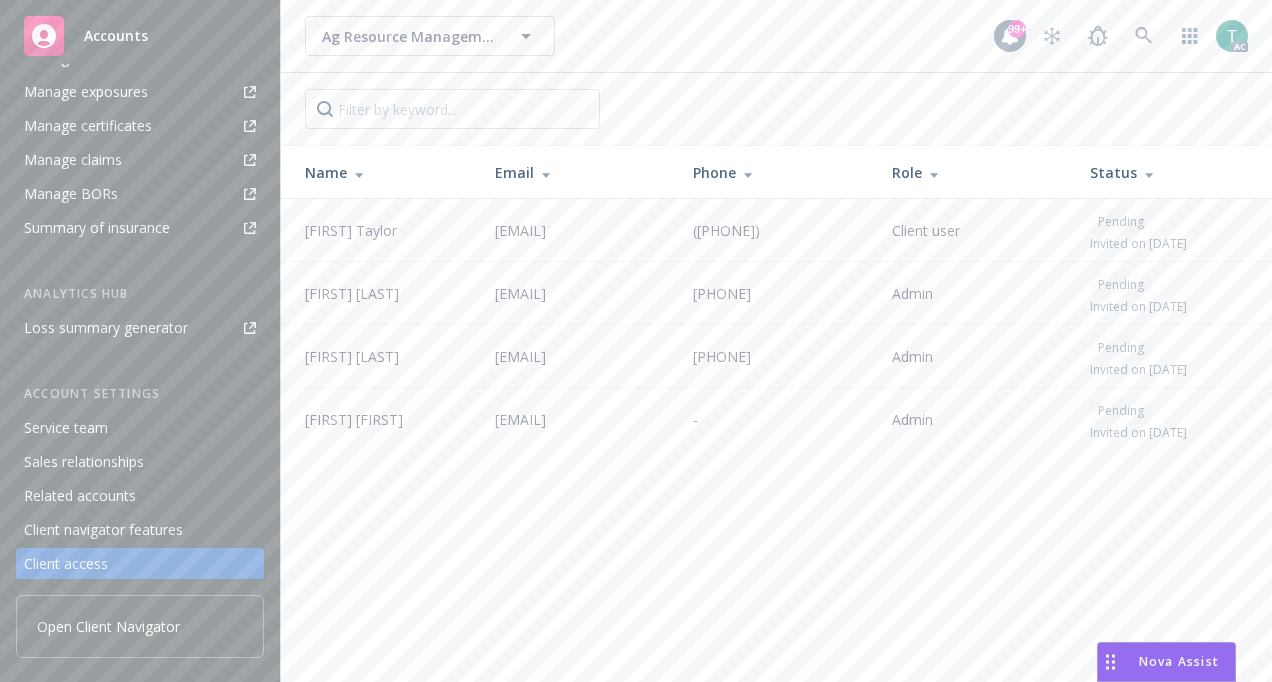 click on "Loss summary generator" at bounding box center [106, 328] 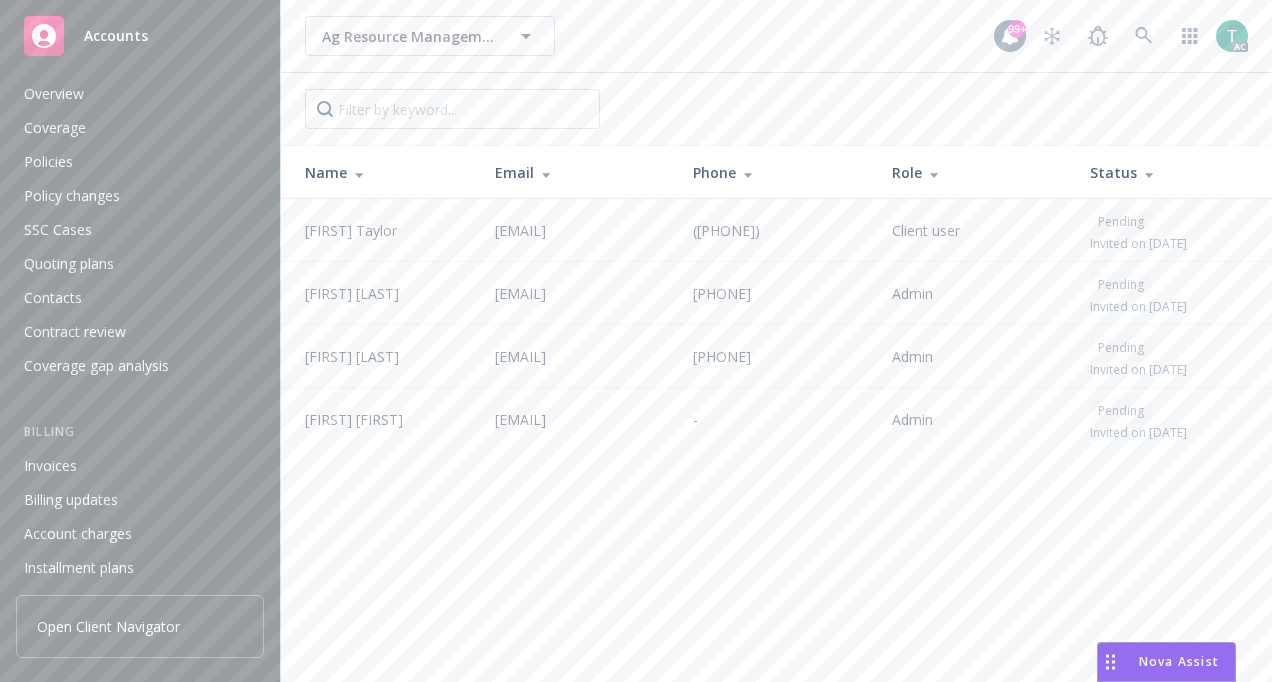 scroll, scrollTop: 0, scrollLeft: 0, axis: both 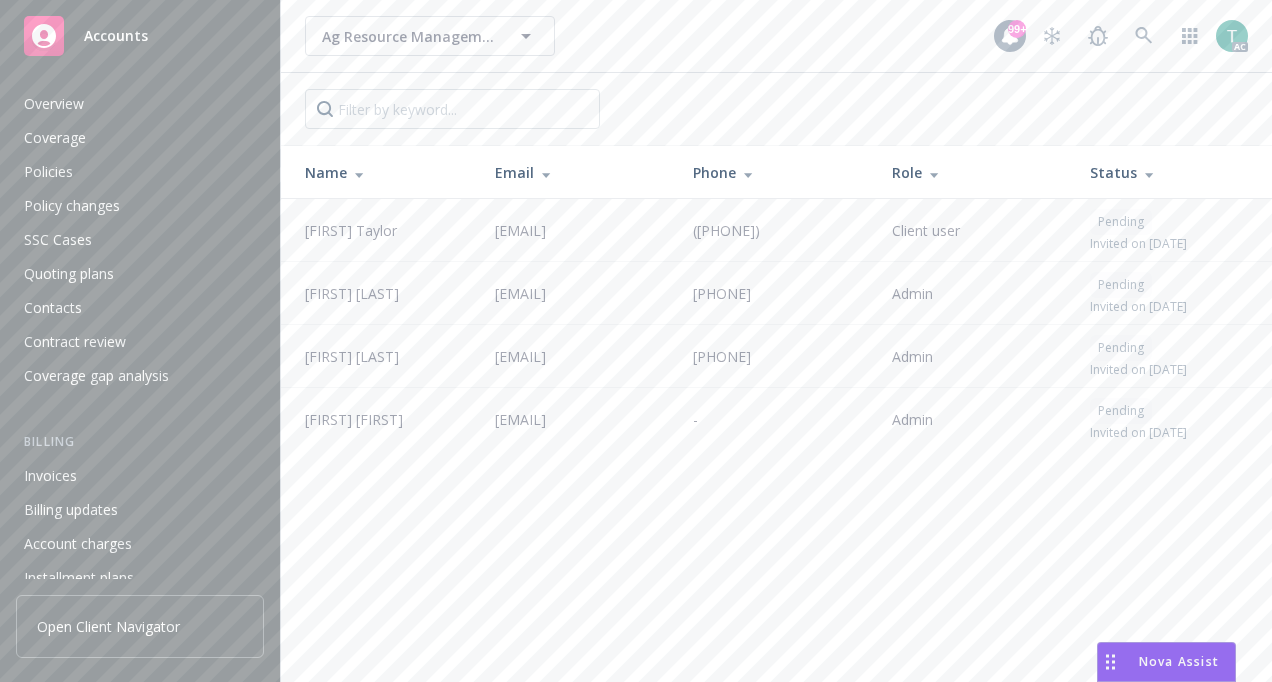 click on "Policies" at bounding box center [140, 172] 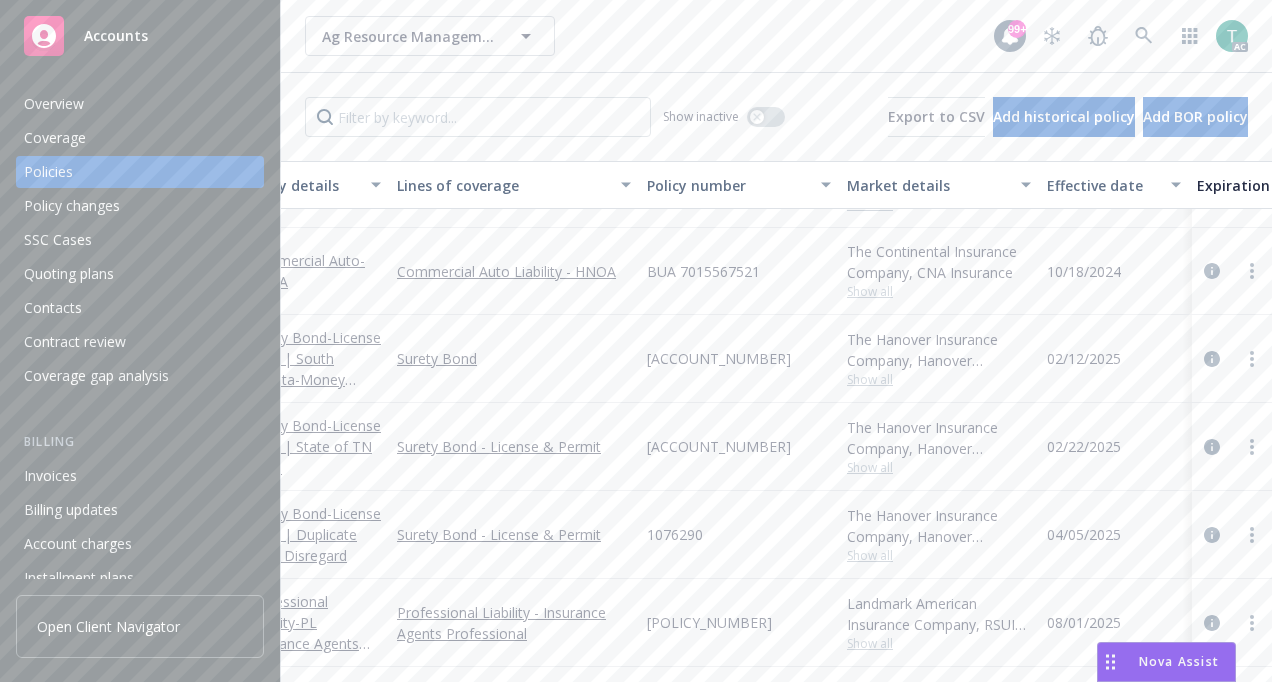 scroll, scrollTop: 961, scrollLeft: 0, axis: vertical 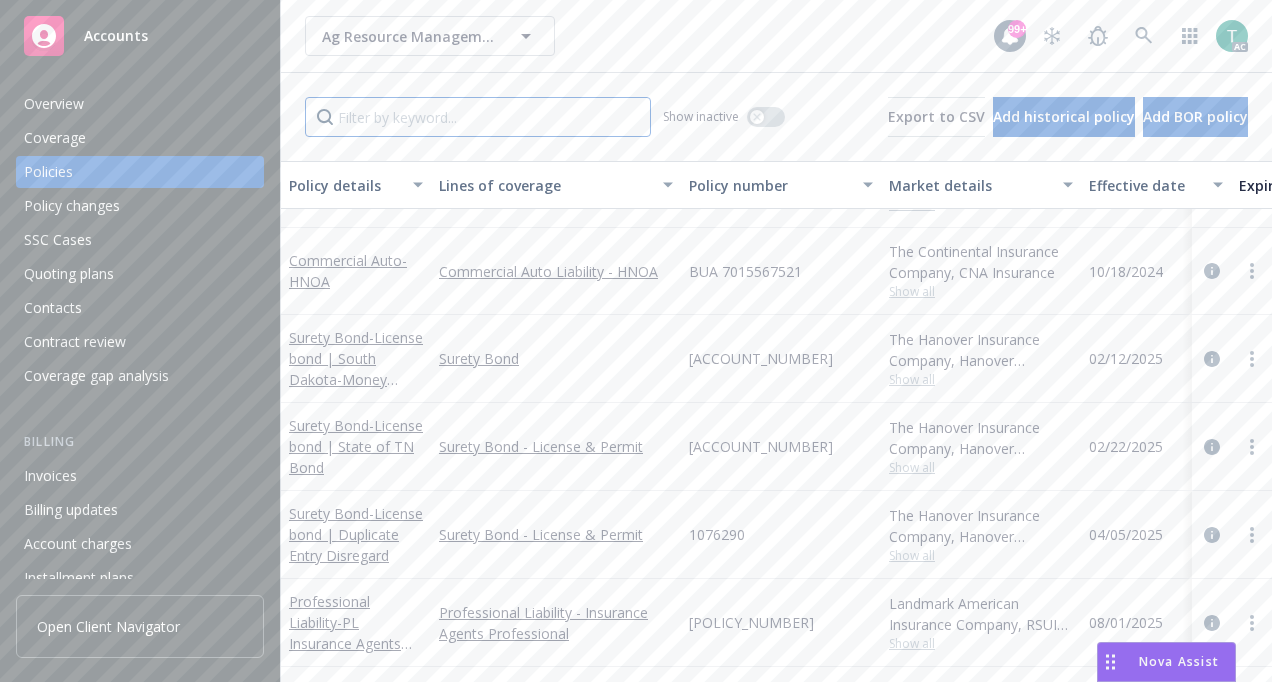 click at bounding box center (478, 117) 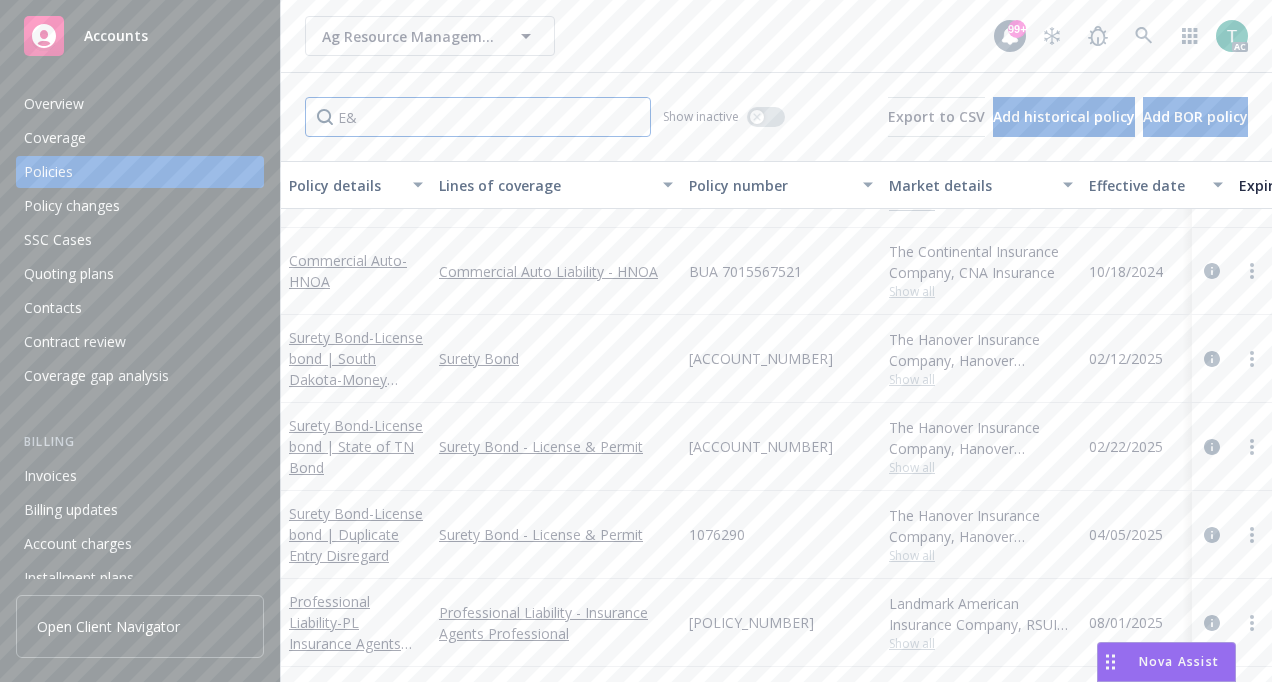 scroll, scrollTop: 0, scrollLeft: 0, axis: both 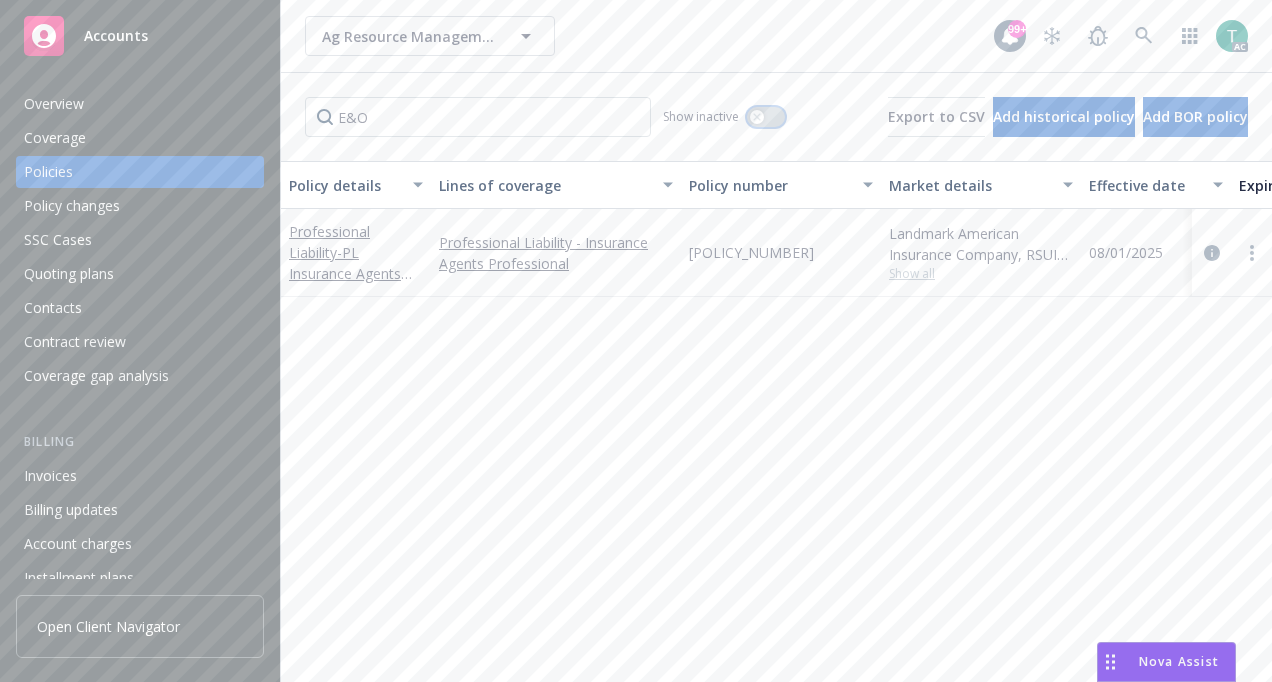 click at bounding box center (757, 117) 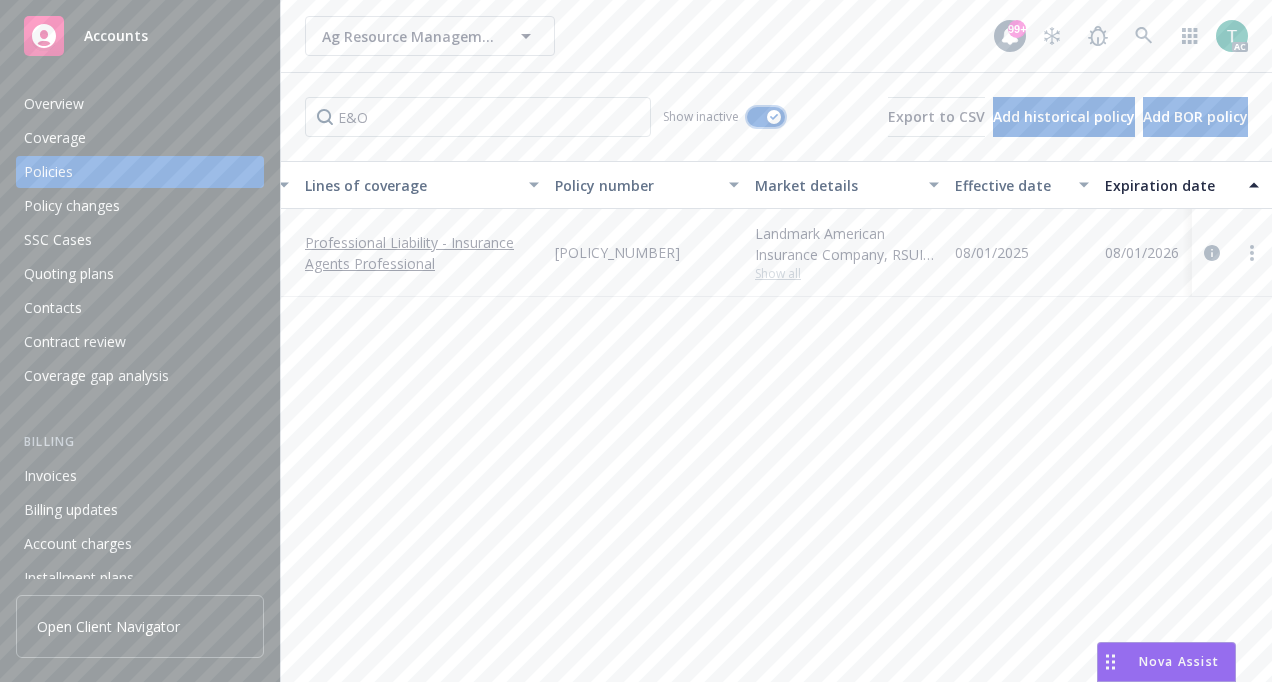 scroll, scrollTop: 0, scrollLeft: 0, axis: both 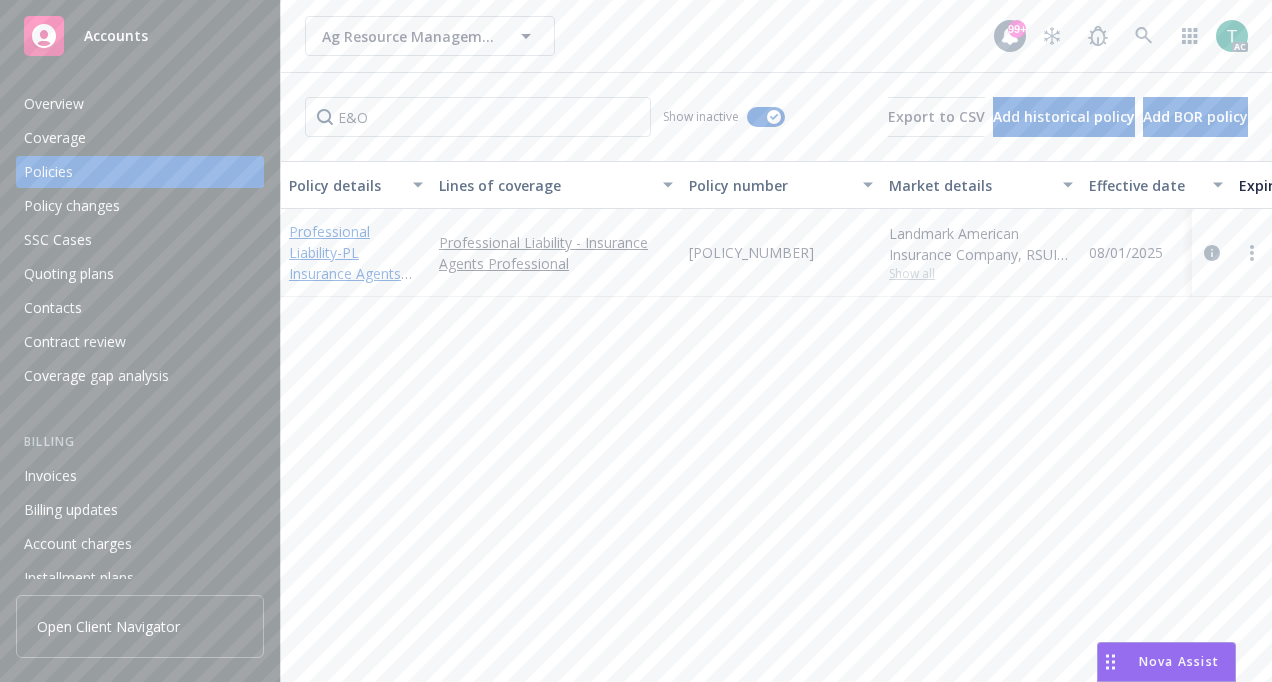 click on "Professional Liability  -  PL Insurance Agents E&O" at bounding box center [345, 263] 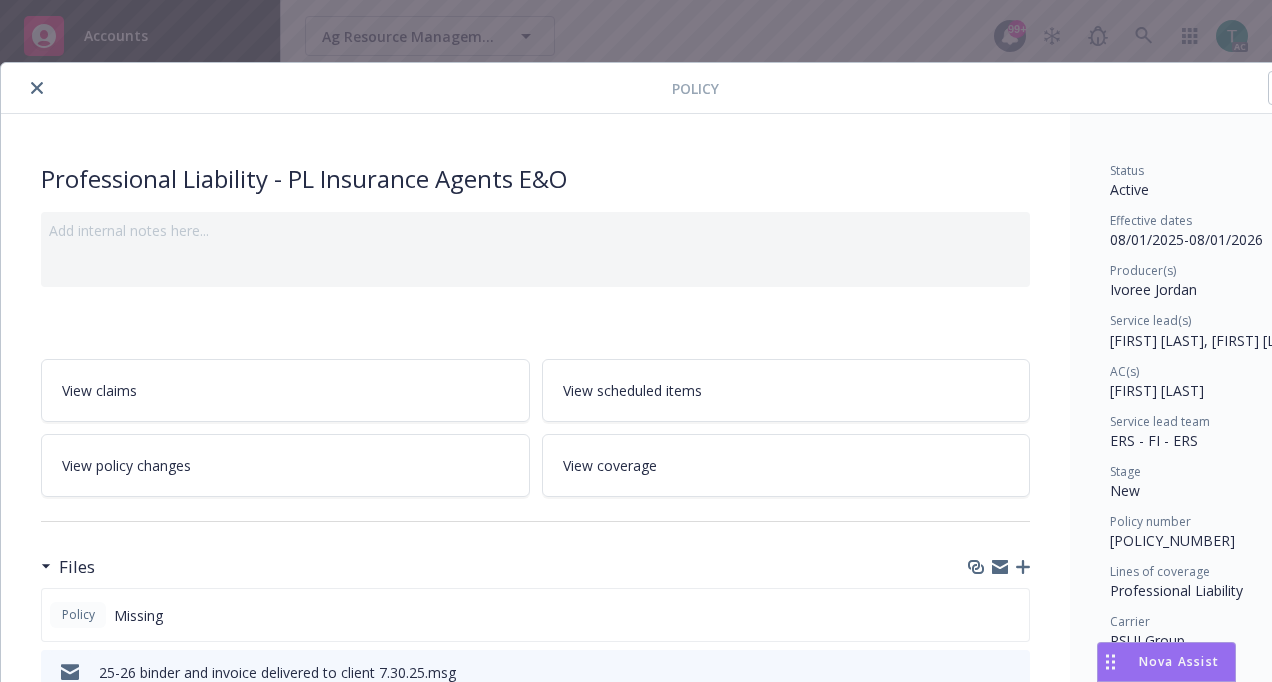 scroll, scrollTop: 0, scrollLeft: 0, axis: both 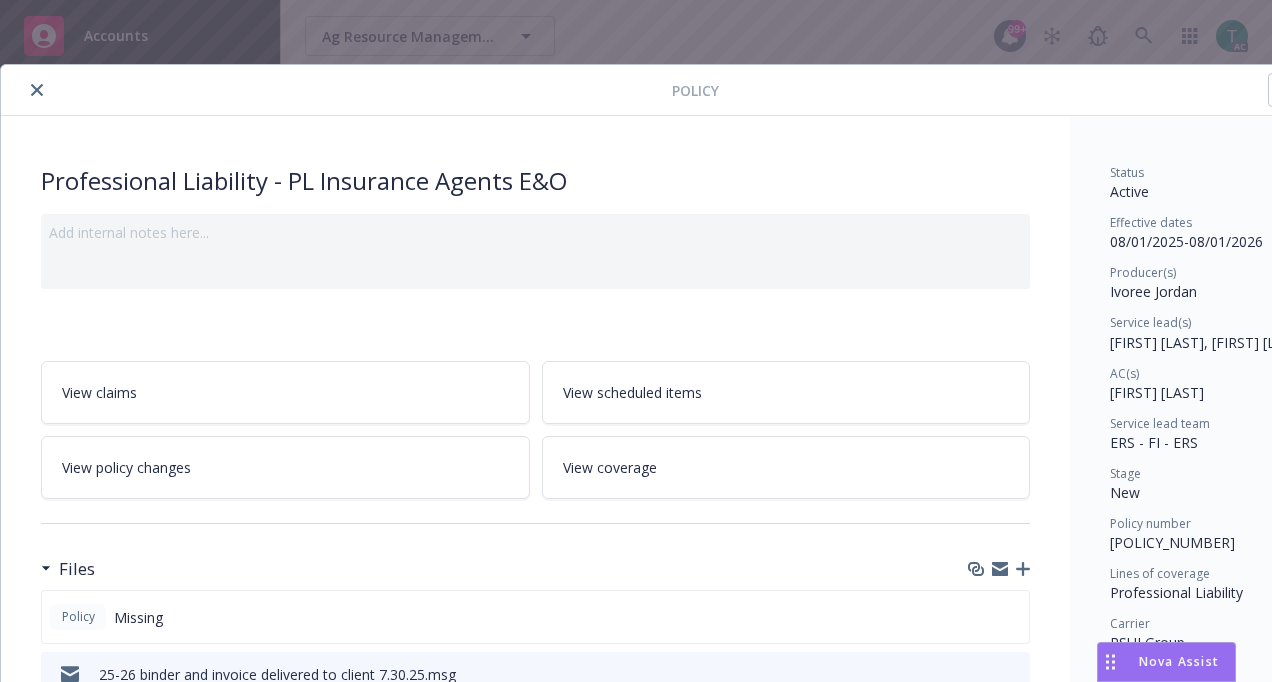 click 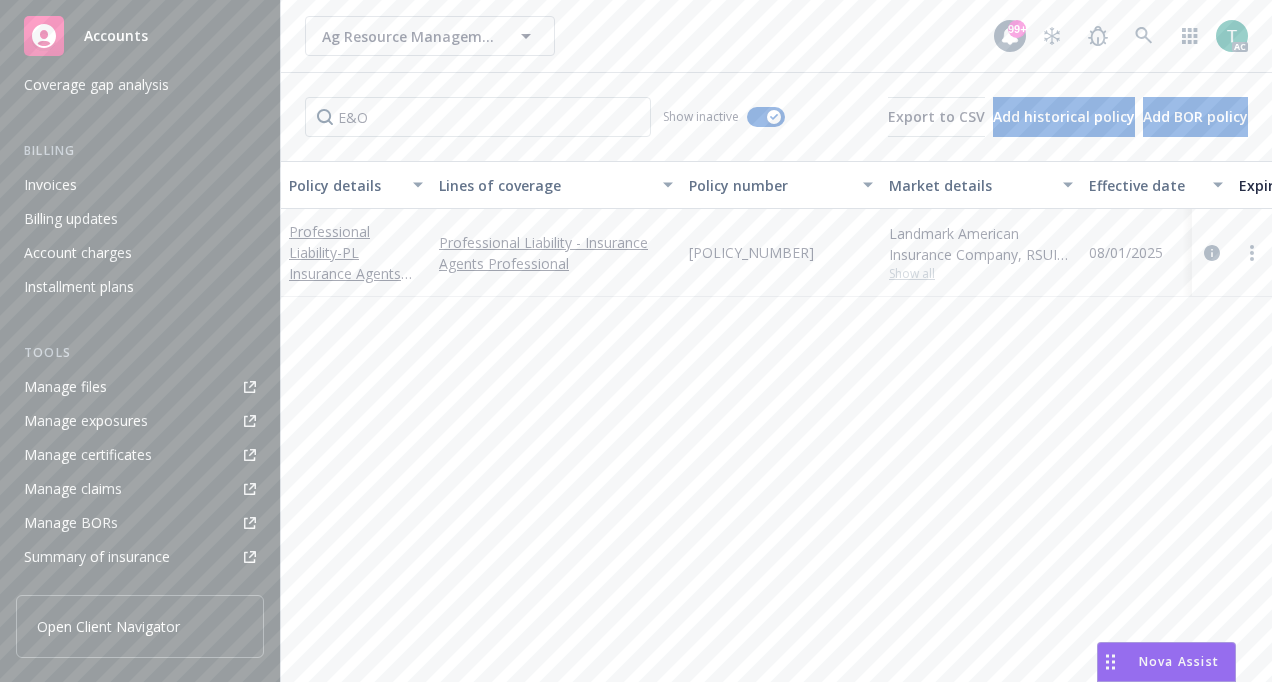 scroll, scrollTop: 306, scrollLeft: 0, axis: vertical 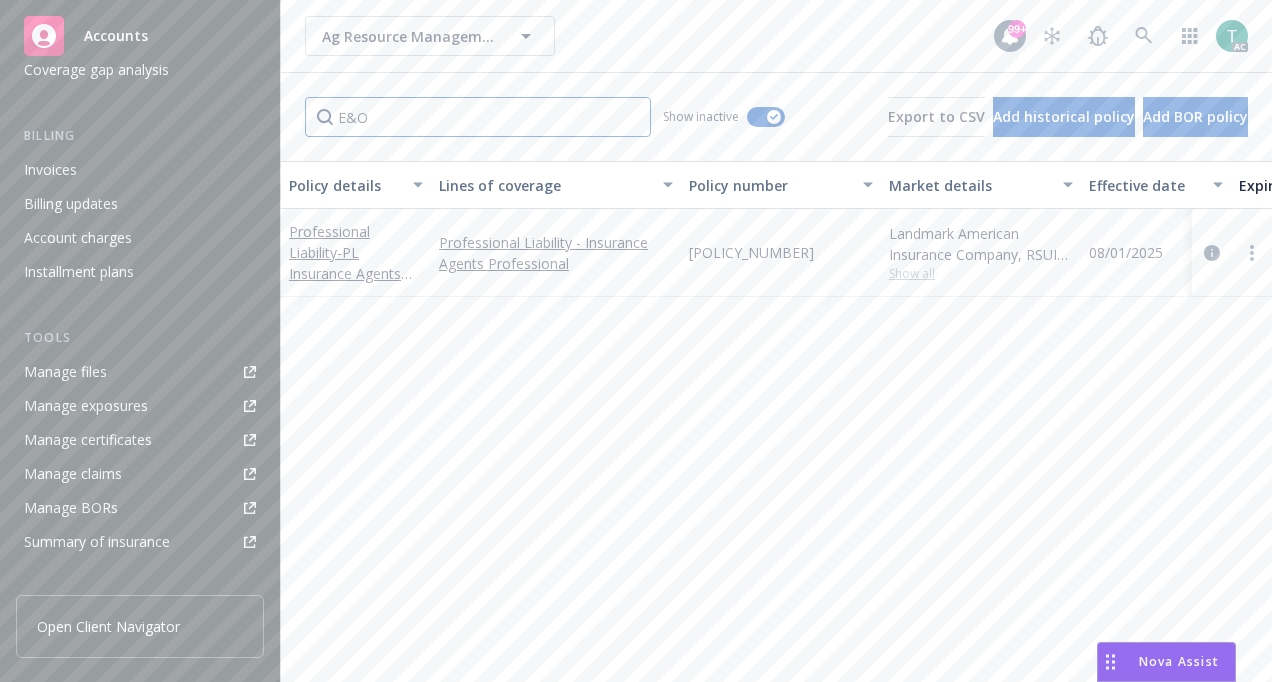 click on "E&O" at bounding box center [478, 117] 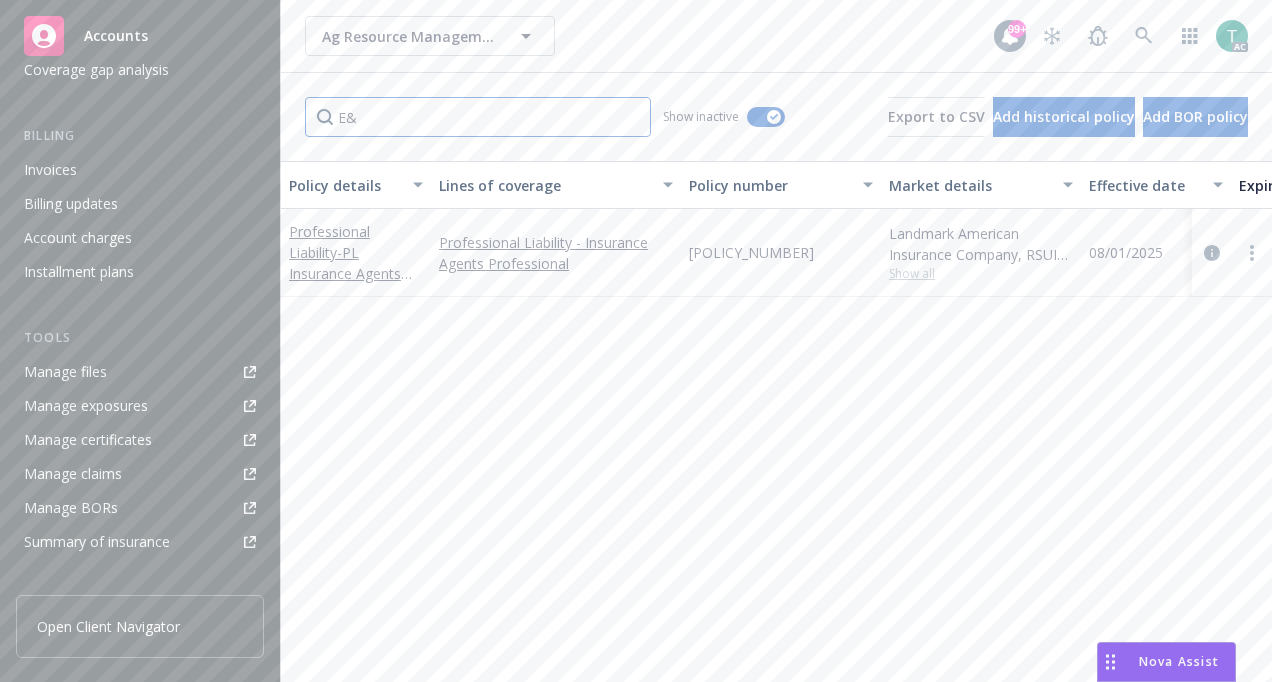 type on "E" 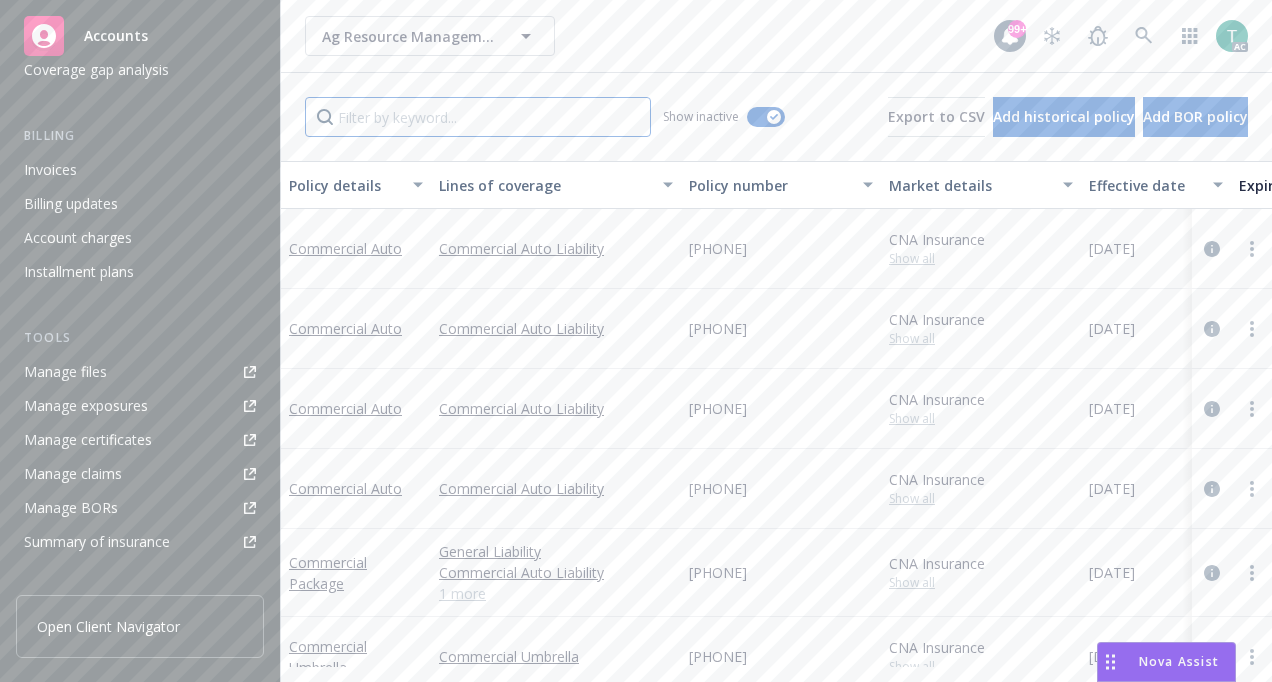 type 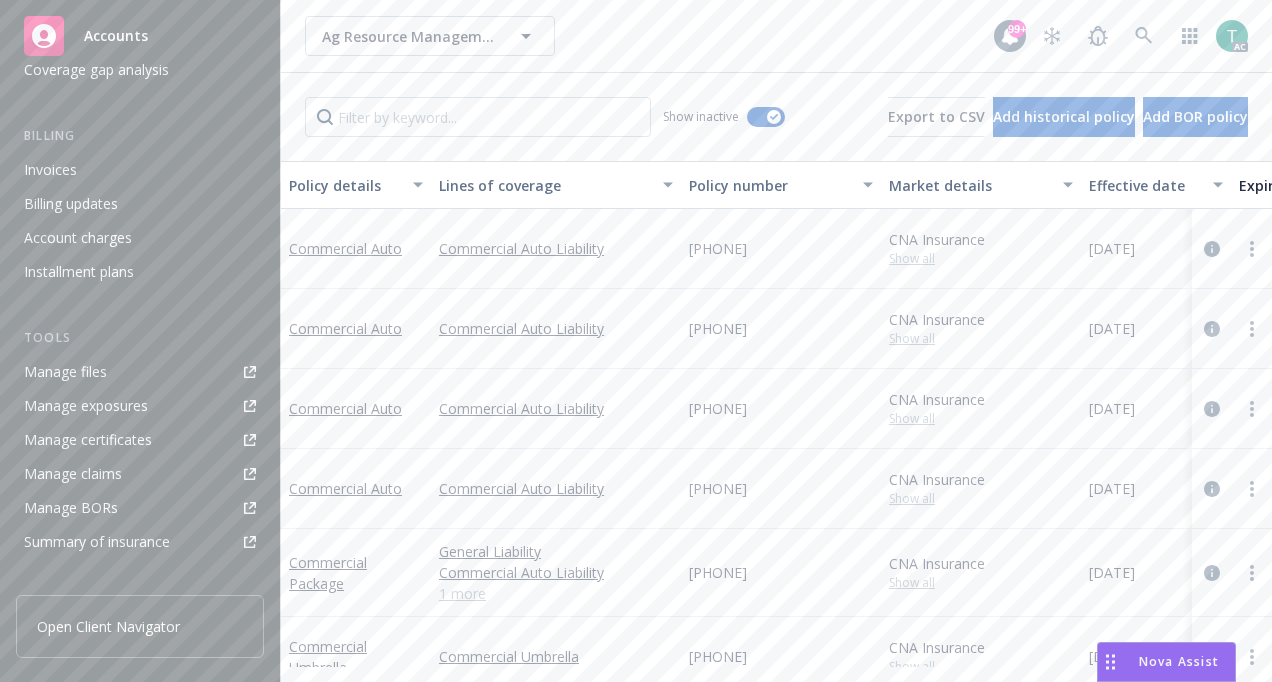 drag, startPoint x: 726, startPoint y: 118, endPoint x: 701, endPoint y: 90, distance: 37.536648 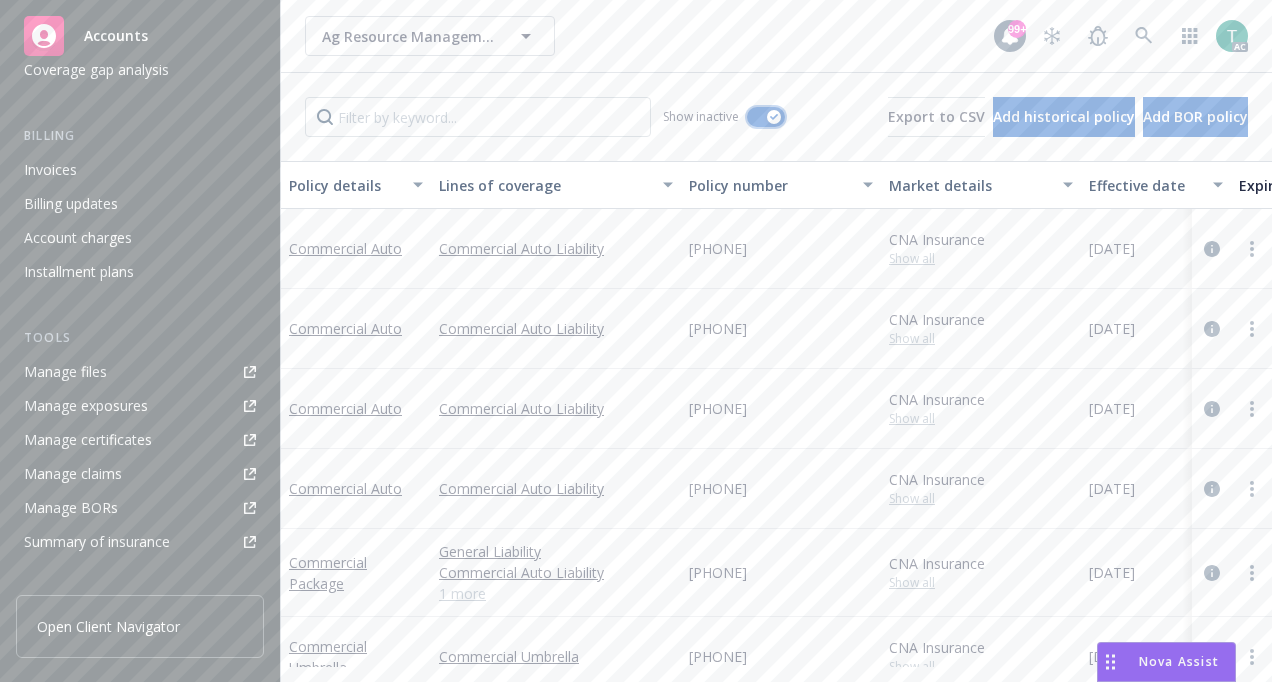 click at bounding box center (766, 117) 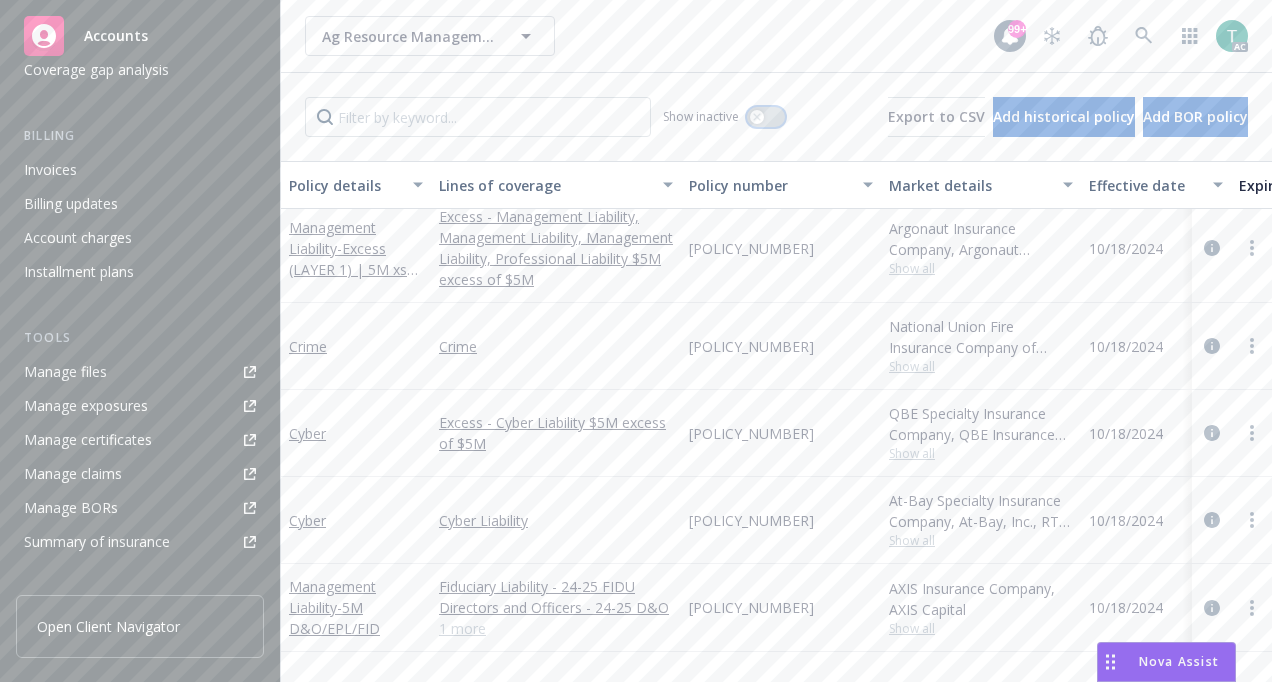 scroll, scrollTop: 264, scrollLeft: 0, axis: vertical 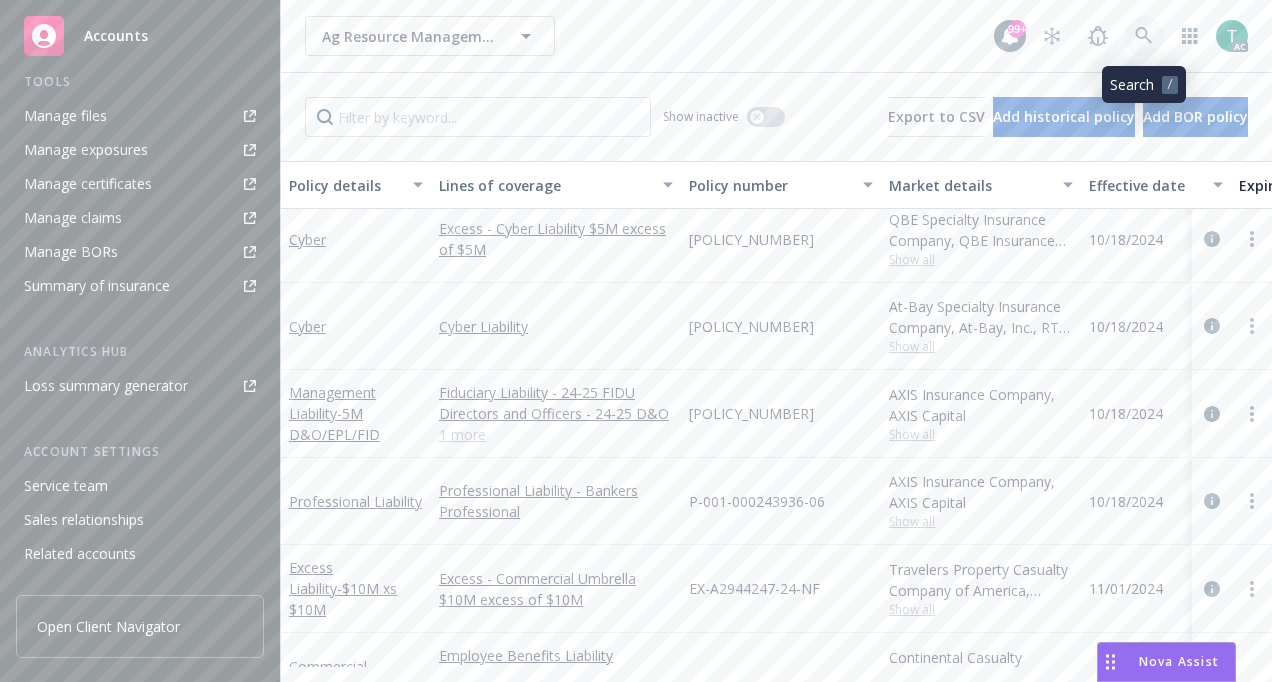 click 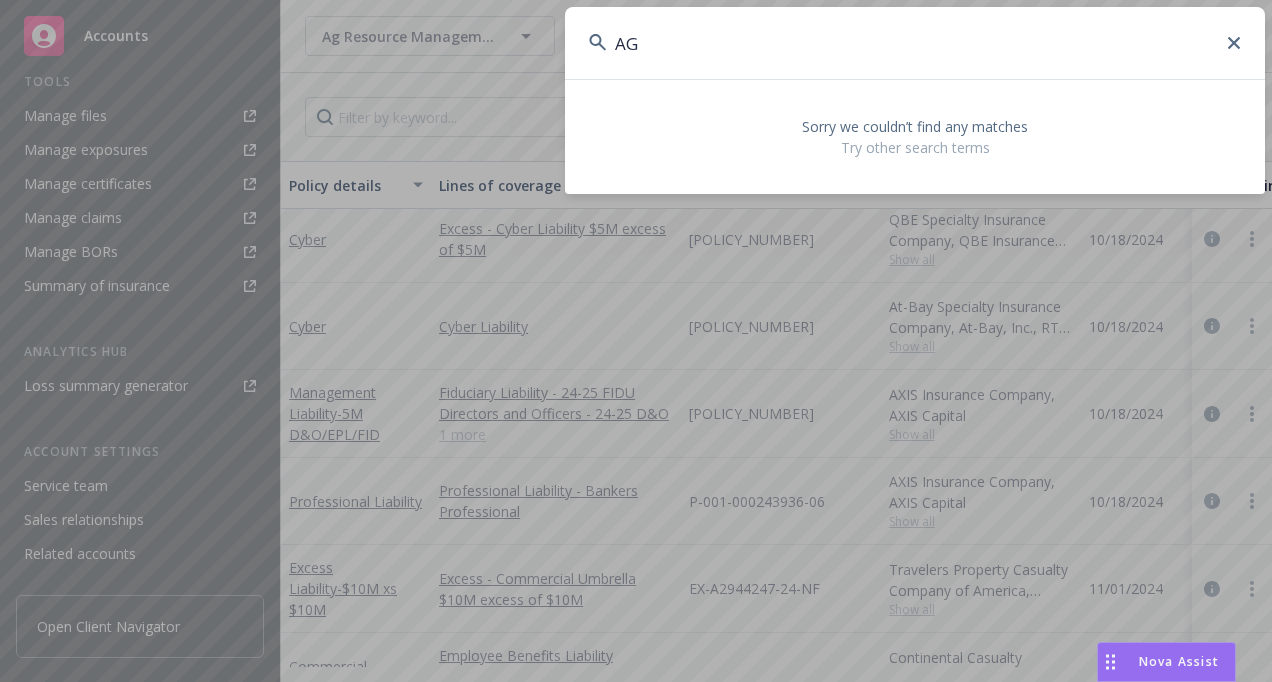 type on "A" 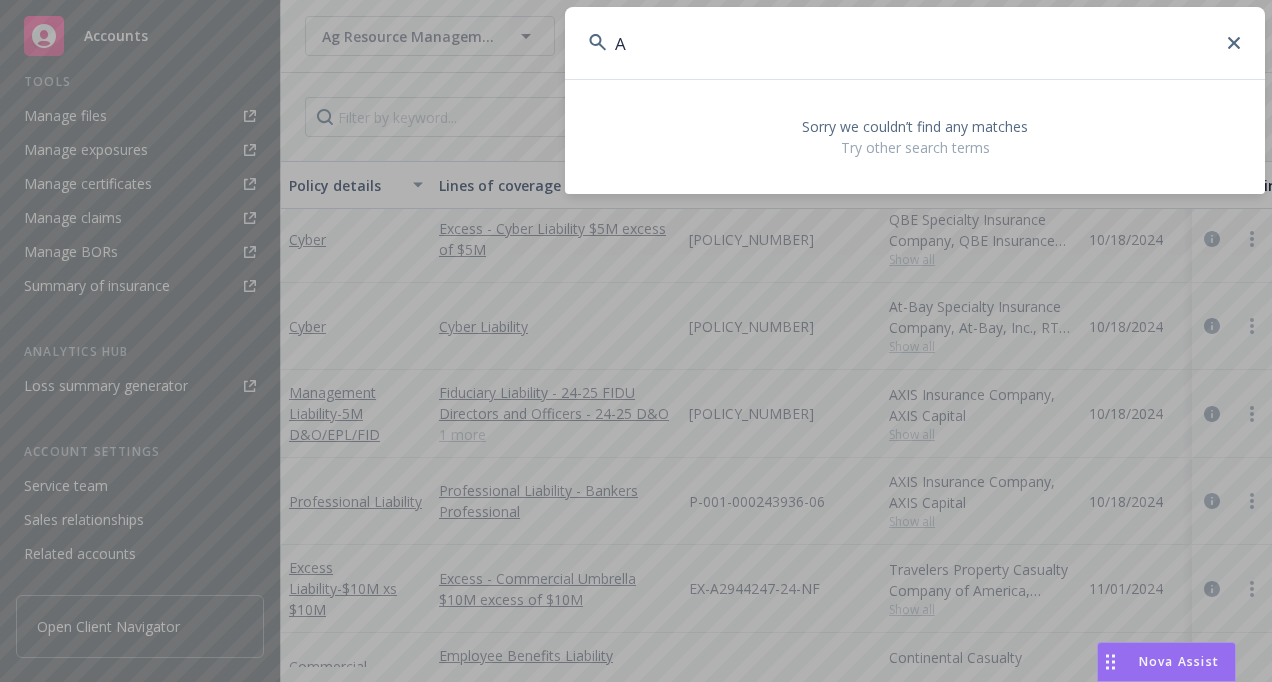 type 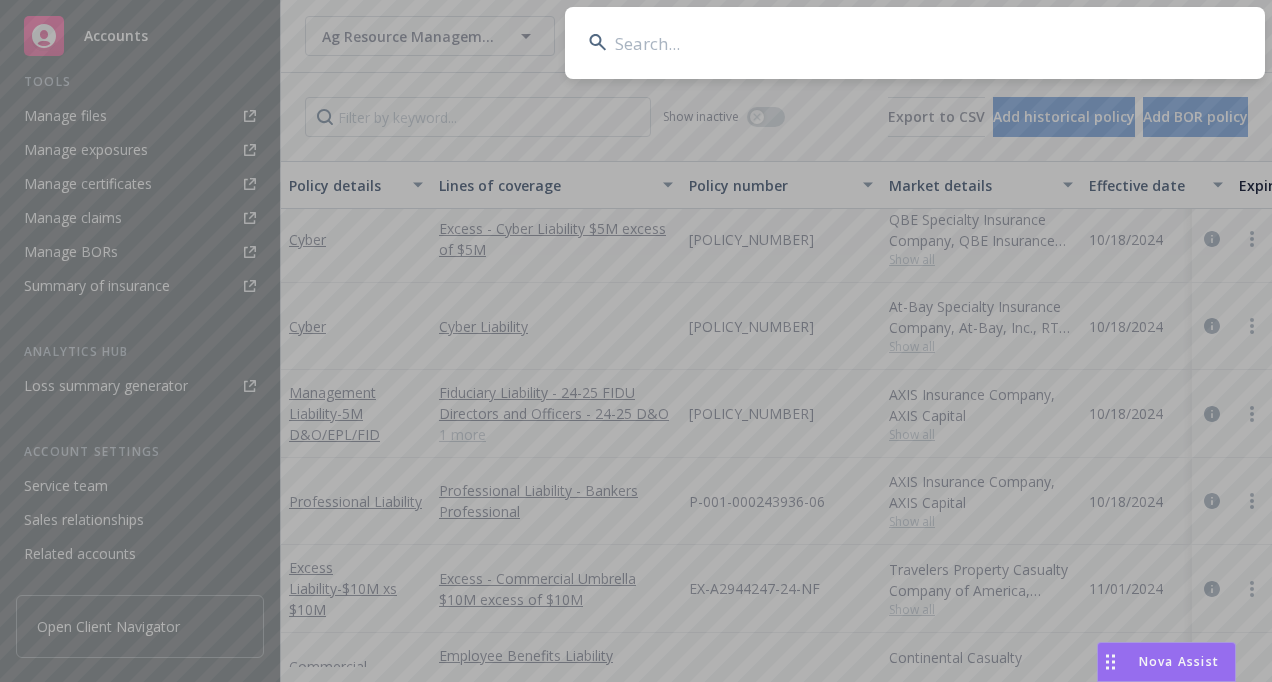 click at bounding box center [915, 43] 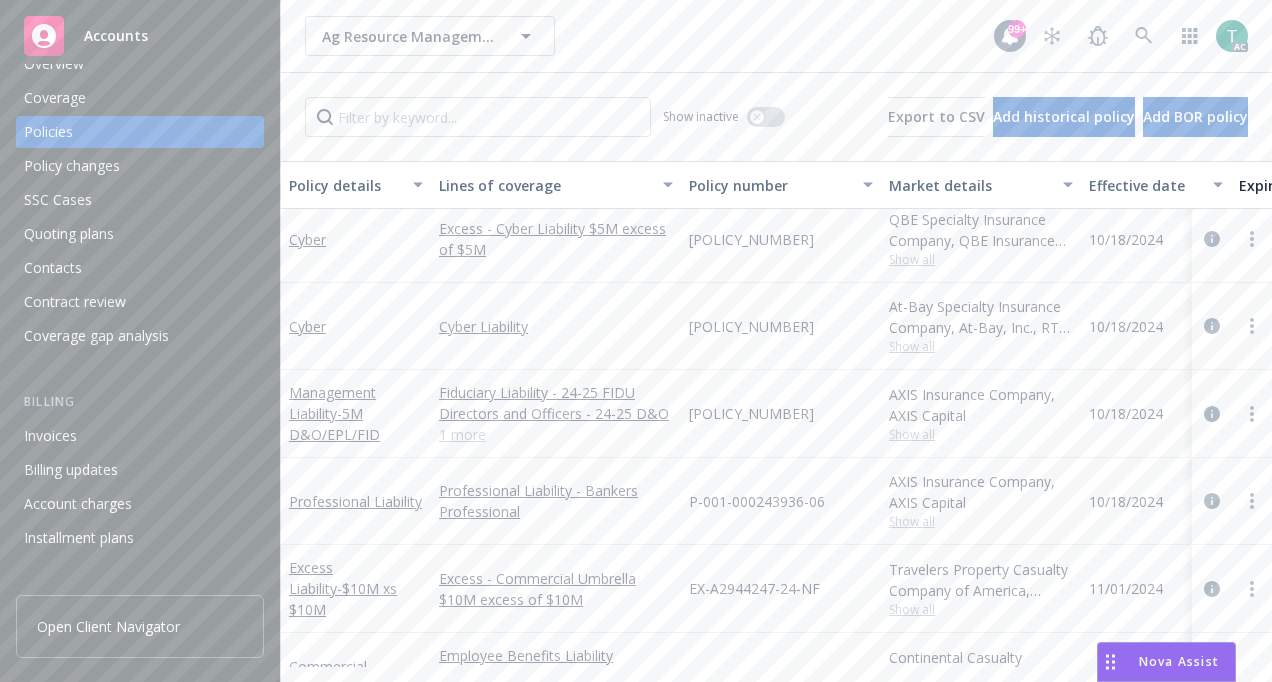 scroll, scrollTop: 0, scrollLeft: 0, axis: both 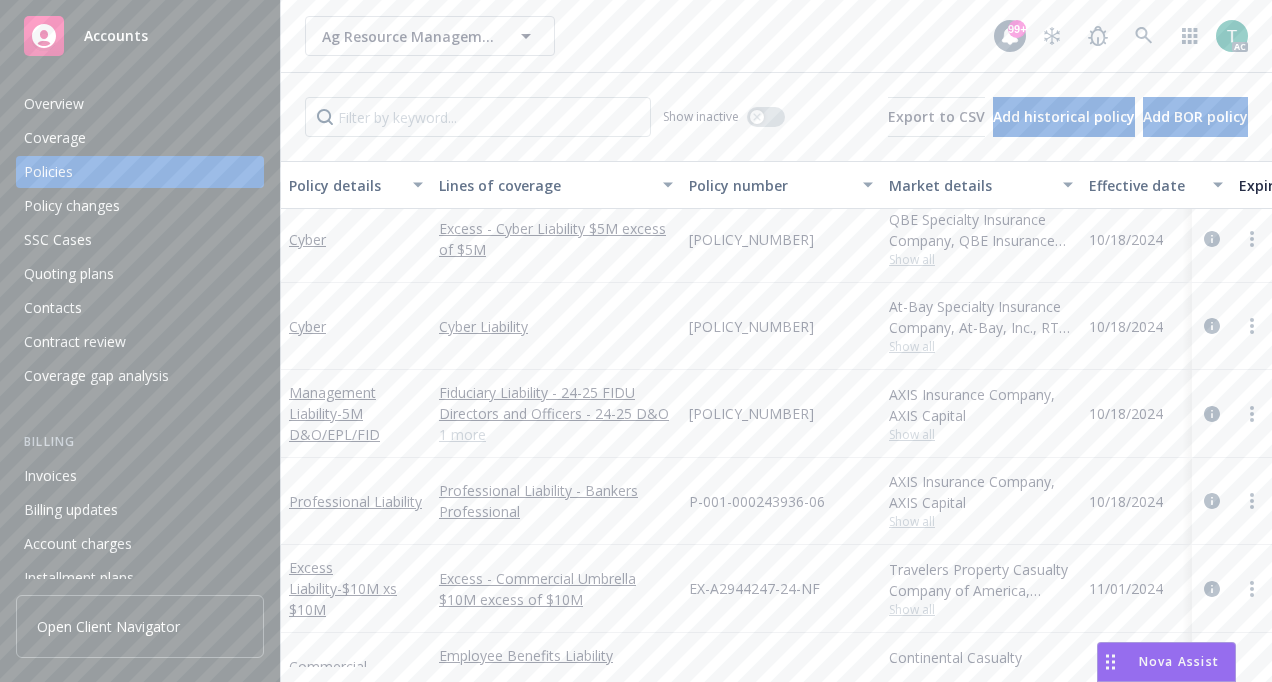 click on "Overview" at bounding box center (140, 104) 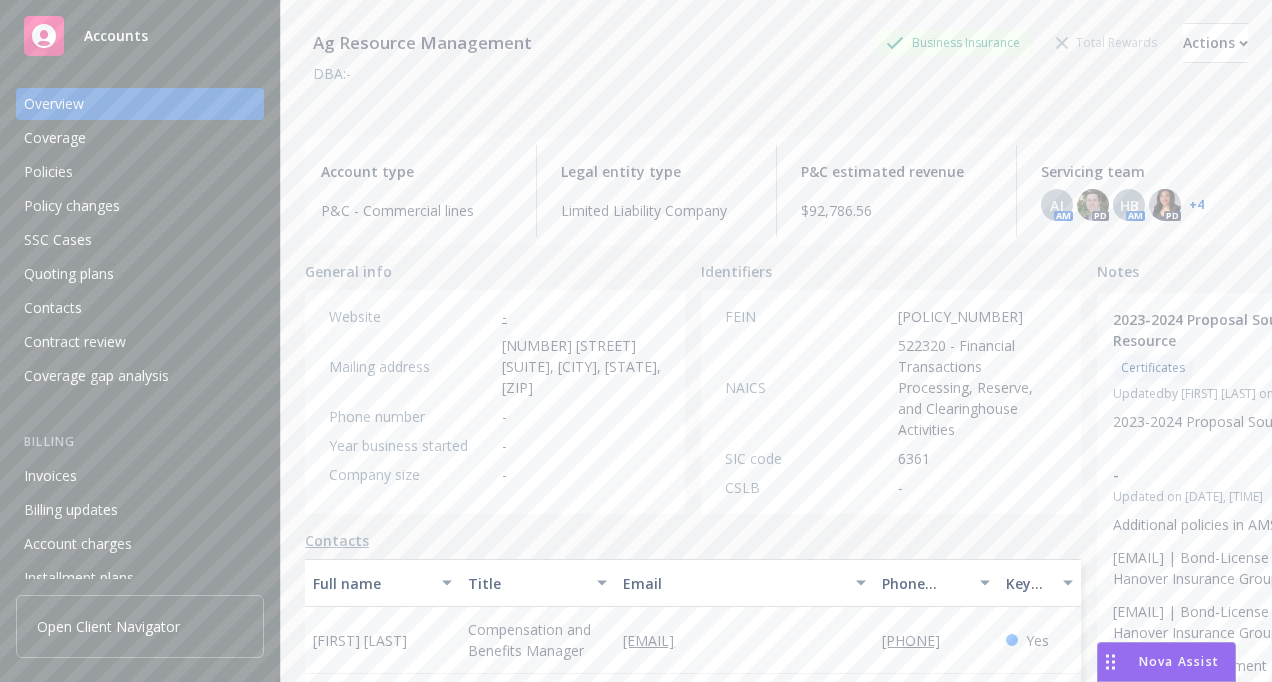 scroll, scrollTop: 94, scrollLeft: 0, axis: vertical 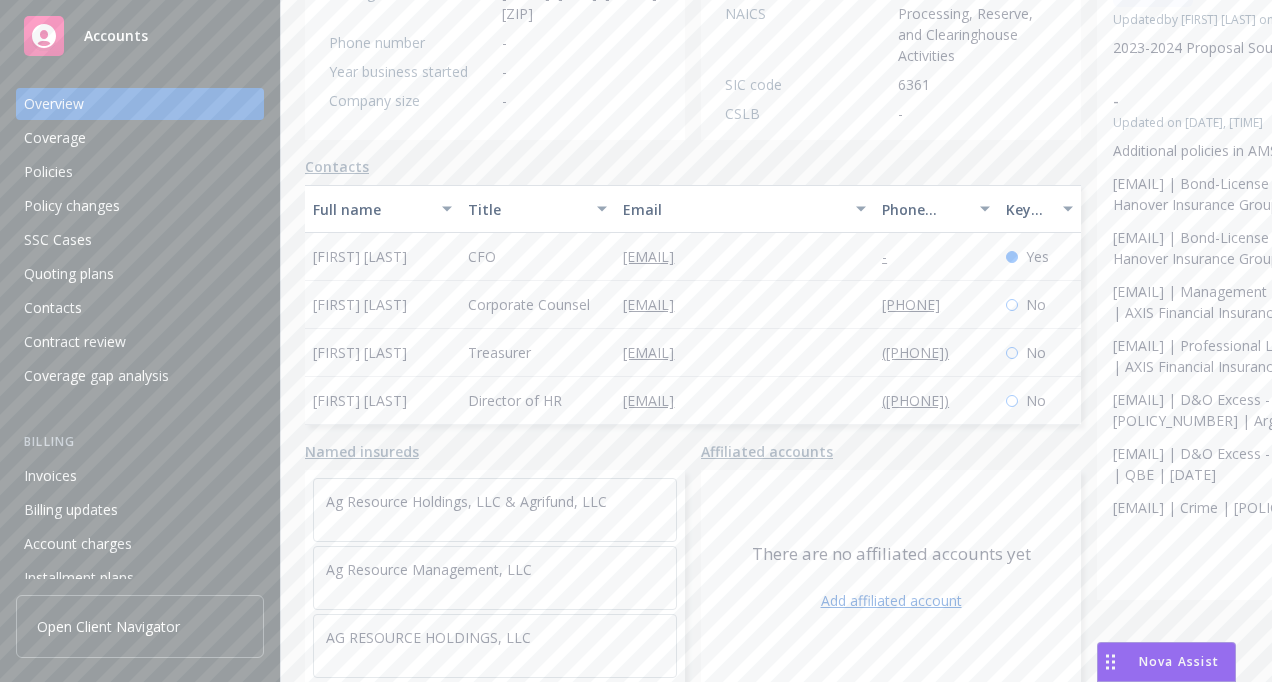 click on "Policies" at bounding box center (140, 172) 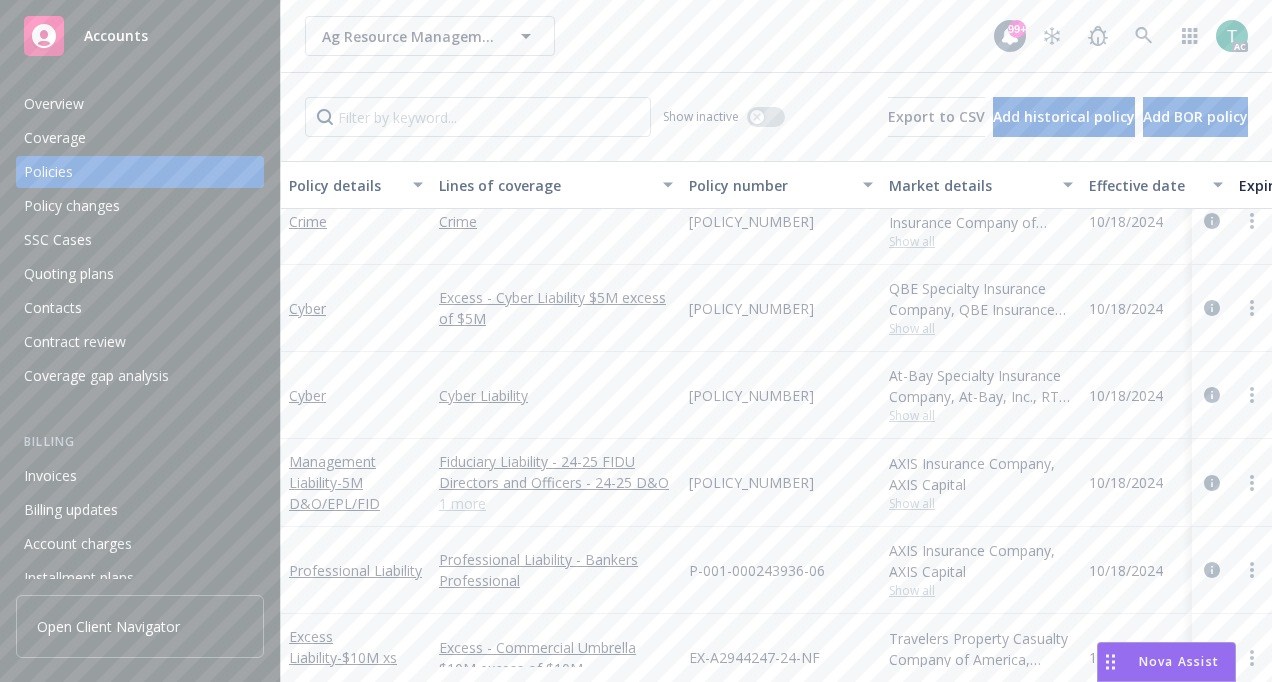scroll, scrollTop: 374, scrollLeft: 0, axis: vertical 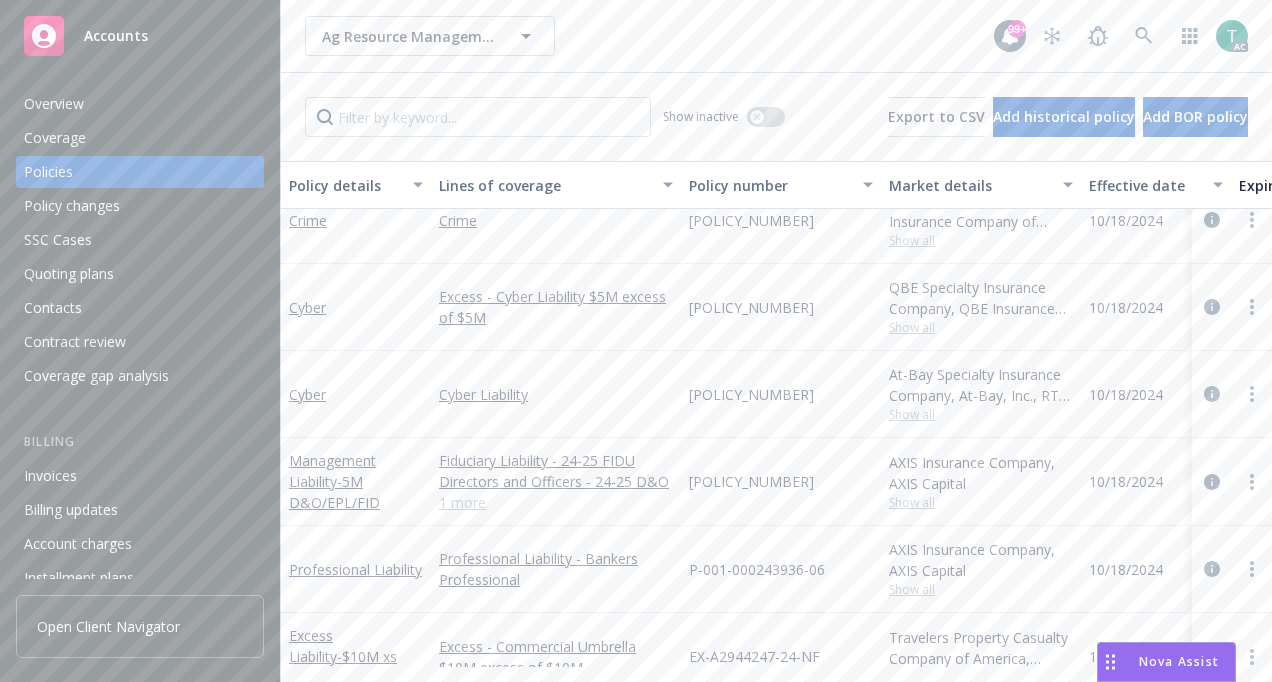 click on "1 more" at bounding box center (556, 502) 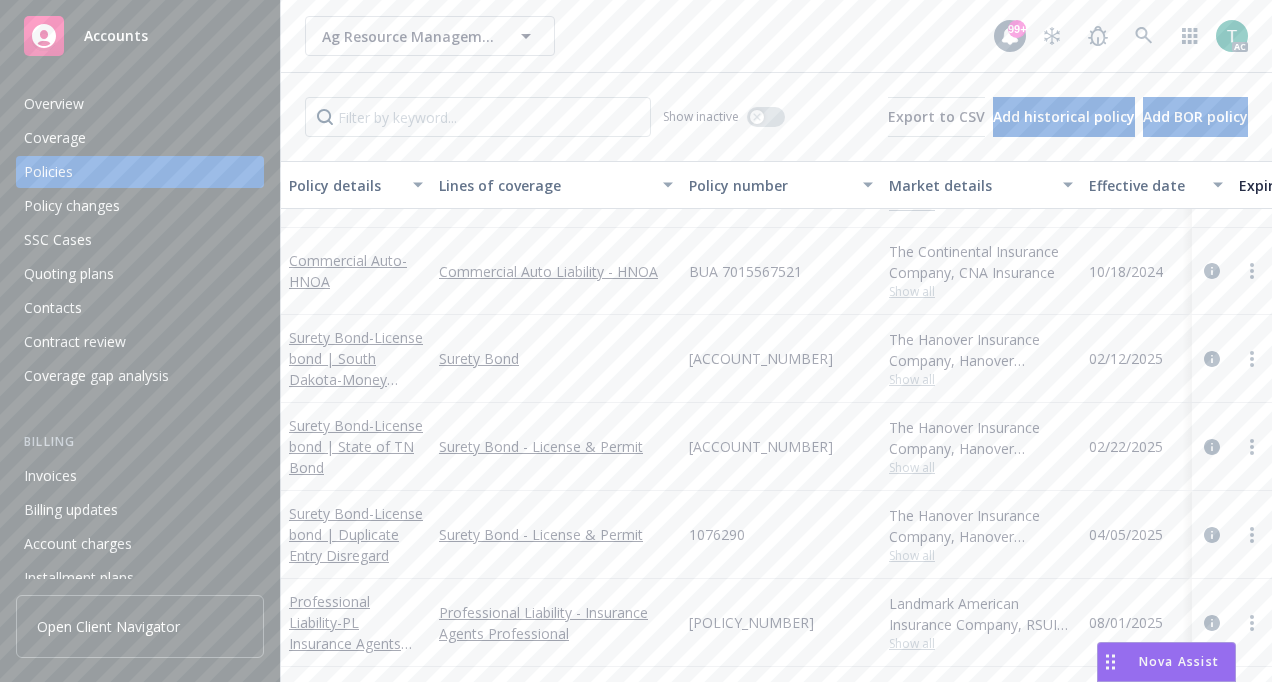 scroll, scrollTop: 961, scrollLeft: 0, axis: vertical 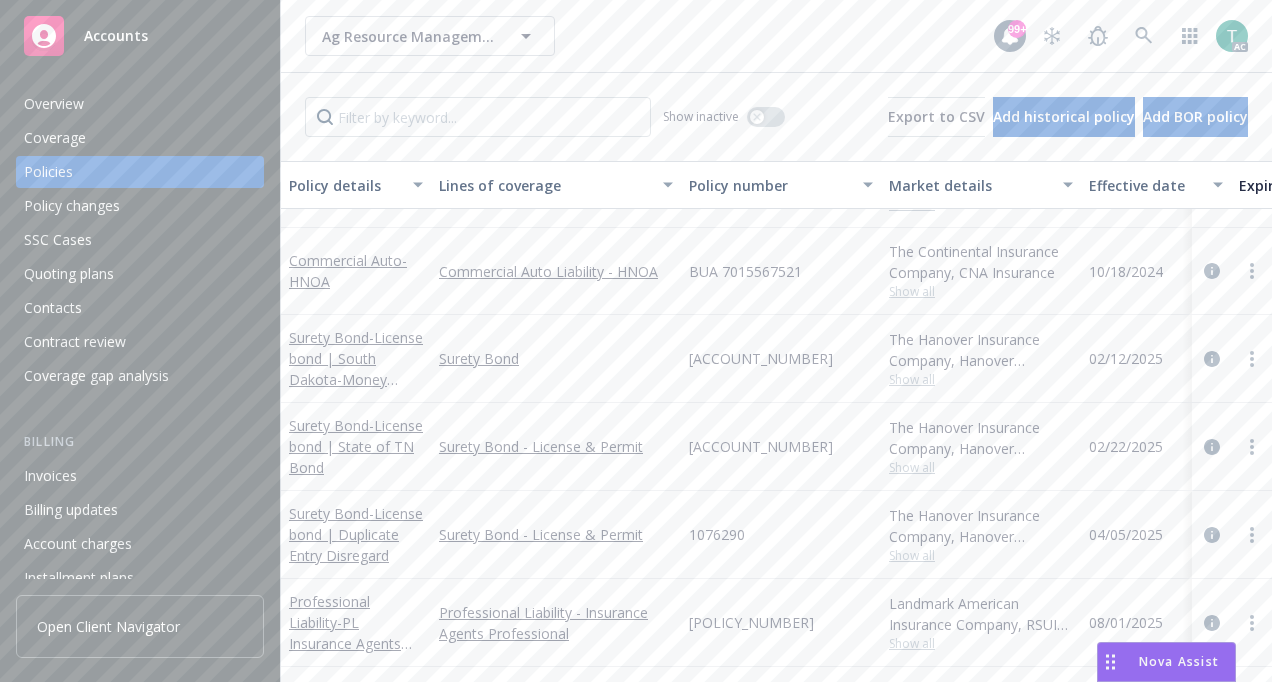 drag, startPoint x: 382, startPoint y: 584, endPoint x: 308, endPoint y: 595, distance: 74.8131 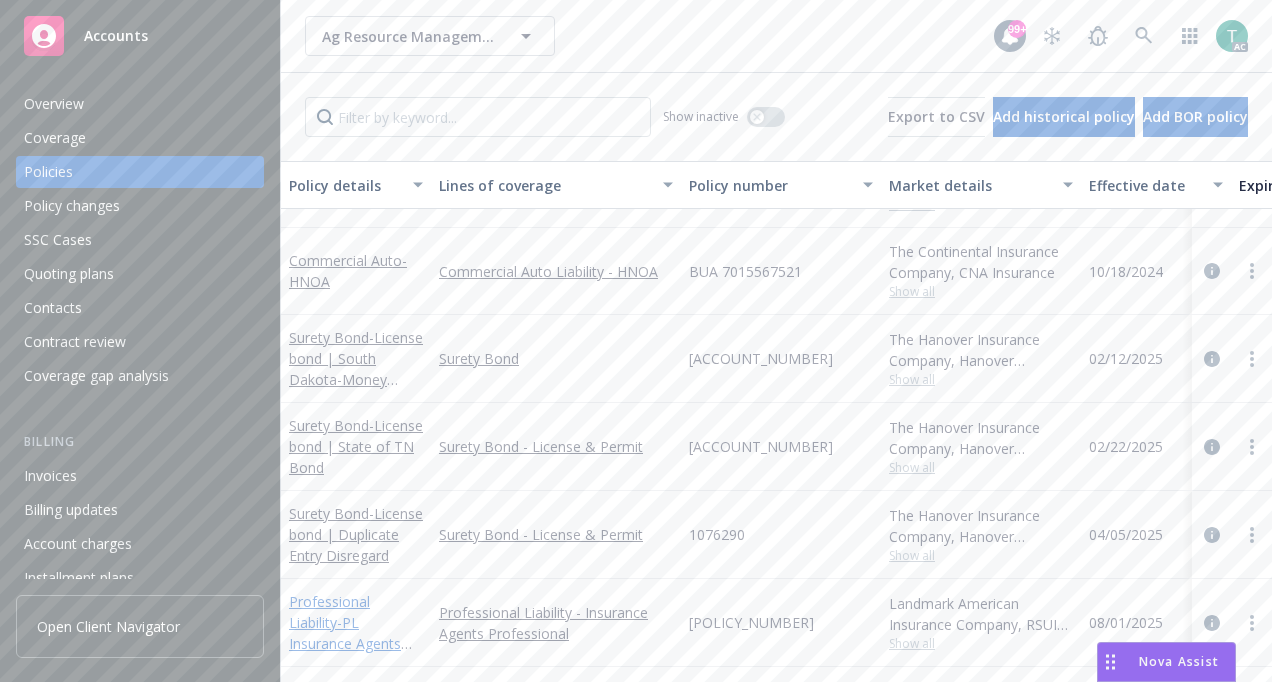 click on "Professional Liability  -  PL Insurance Agents E&O" at bounding box center [345, 633] 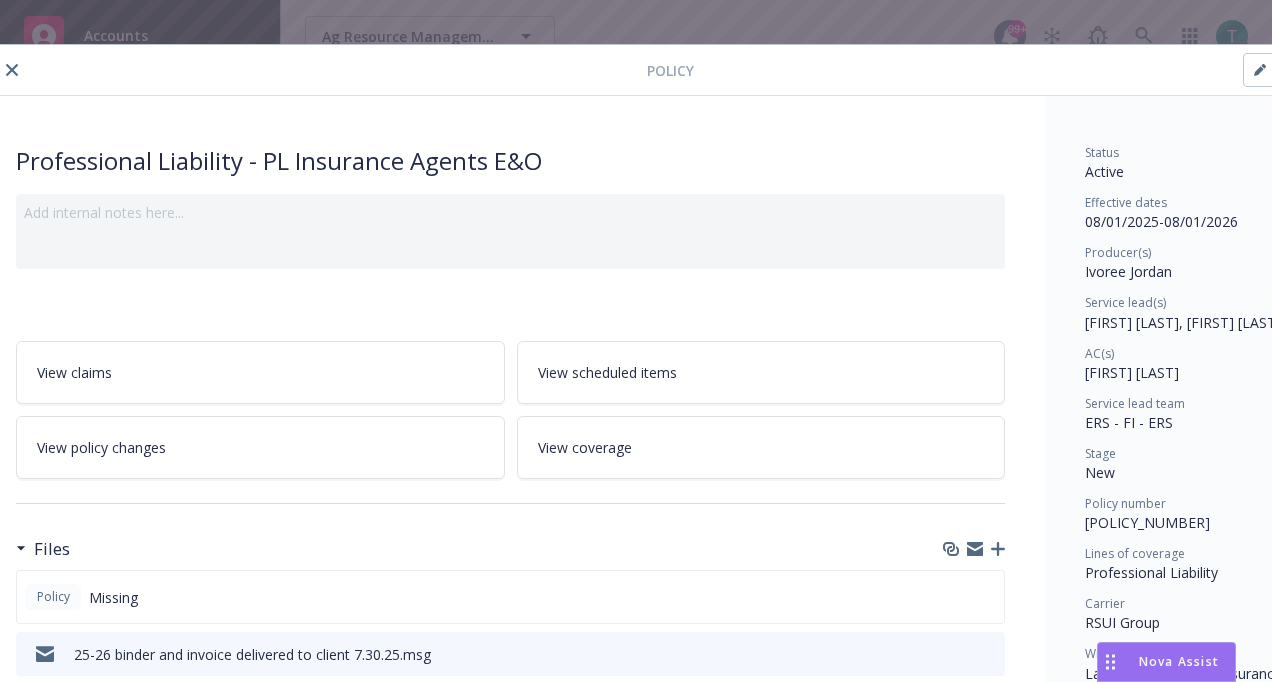 scroll, scrollTop: 0, scrollLeft: 25, axis: horizontal 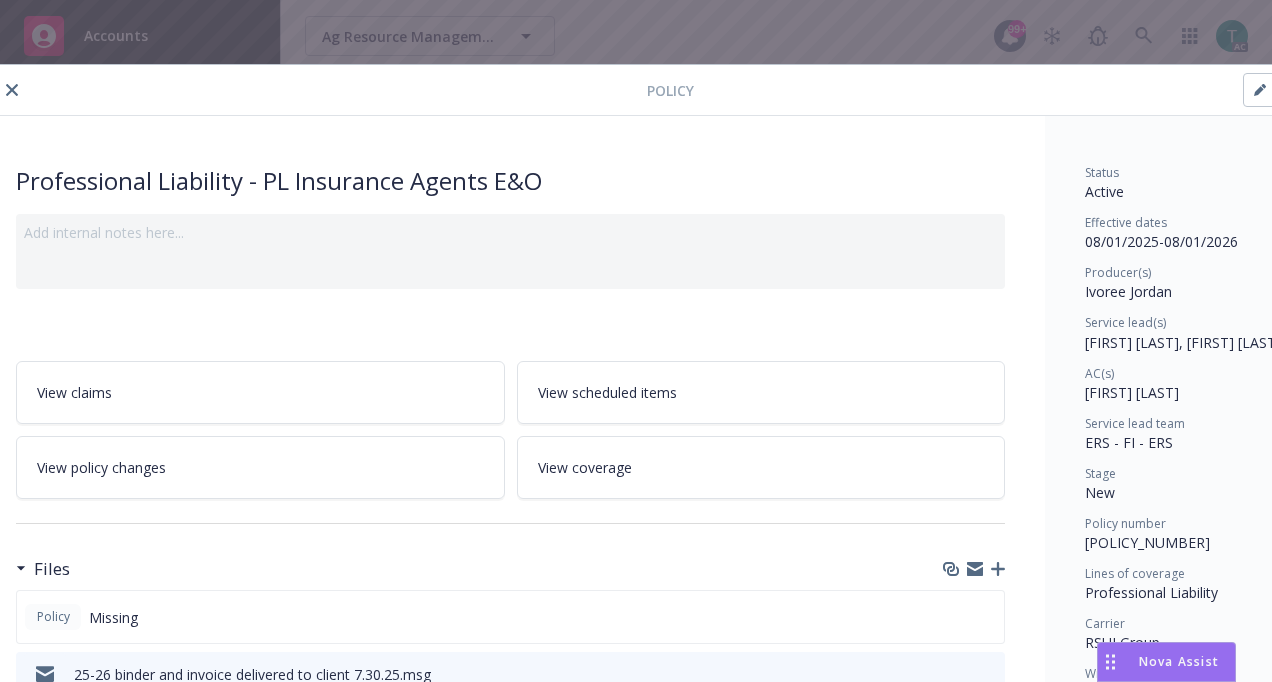click 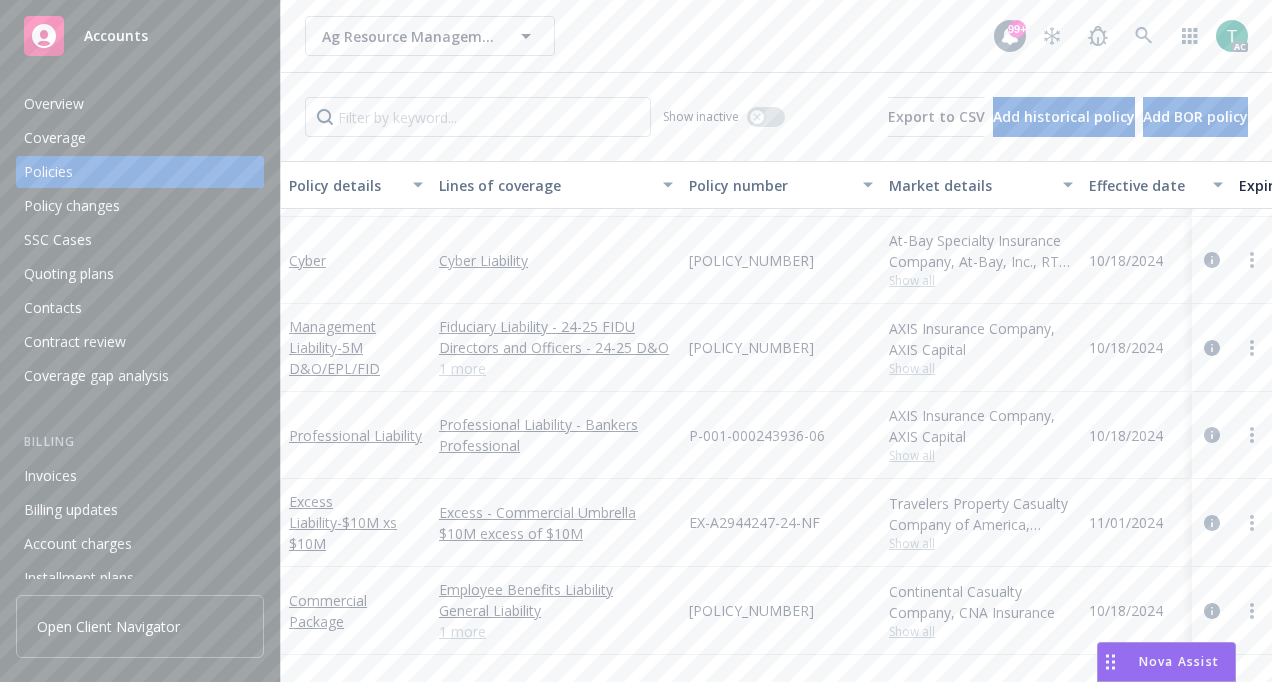 scroll, scrollTop: 403, scrollLeft: 0, axis: vertical 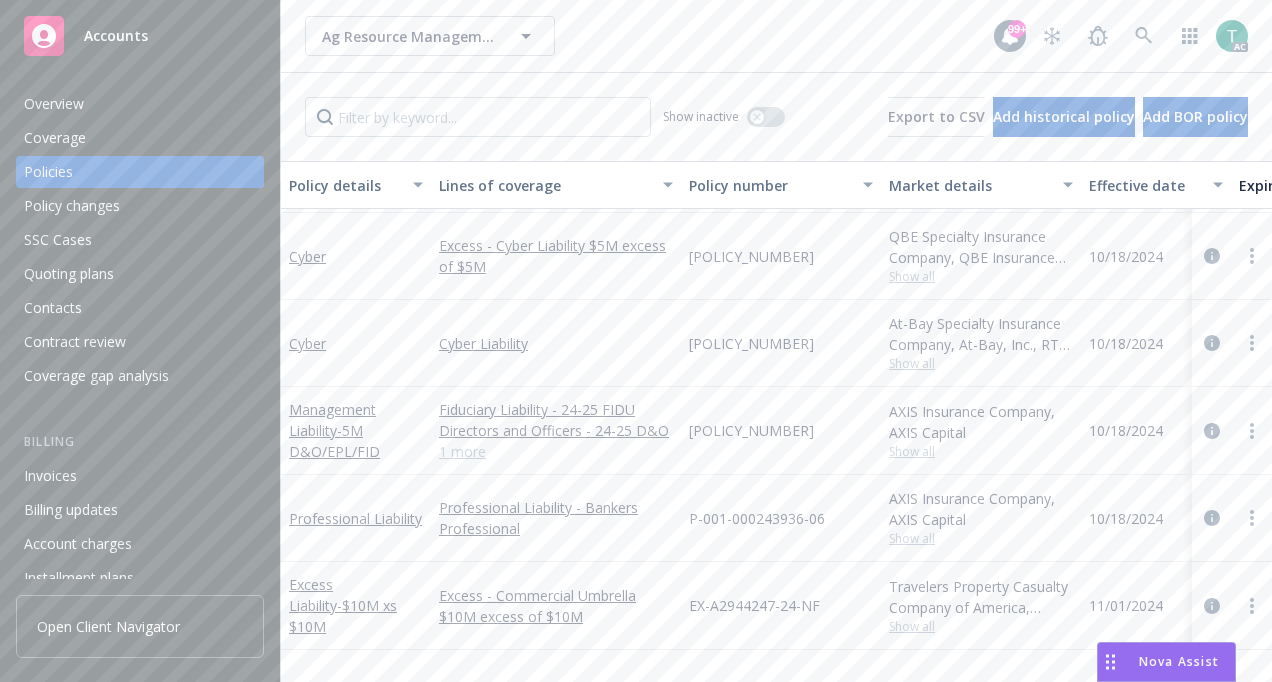 click on "Professional Liability" at bounding box center [356, 518] 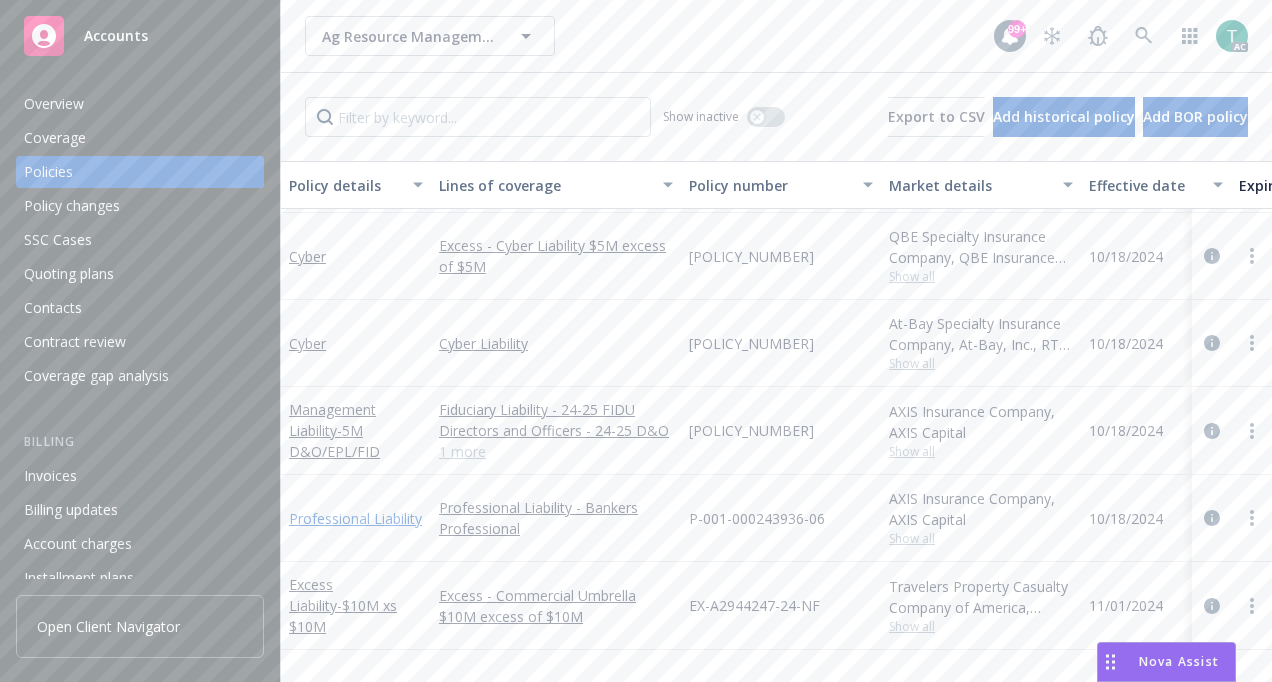 click on "Professional Liability" at bounding box center (355, 518) 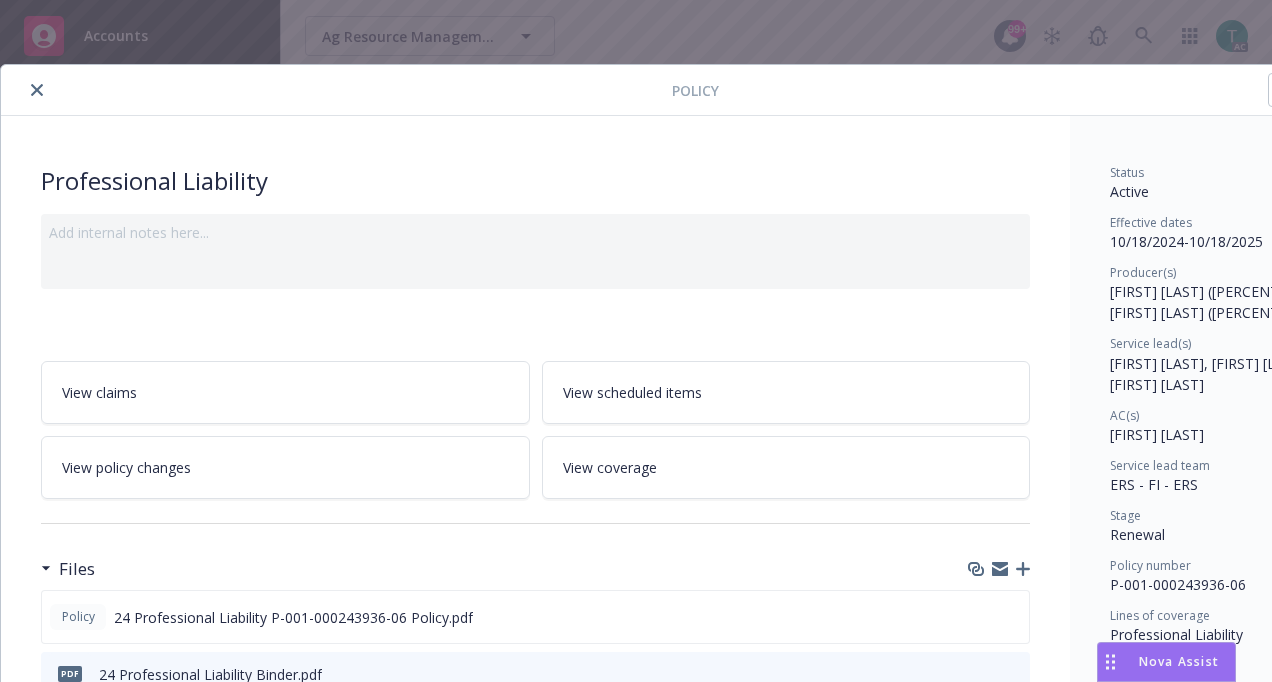 click 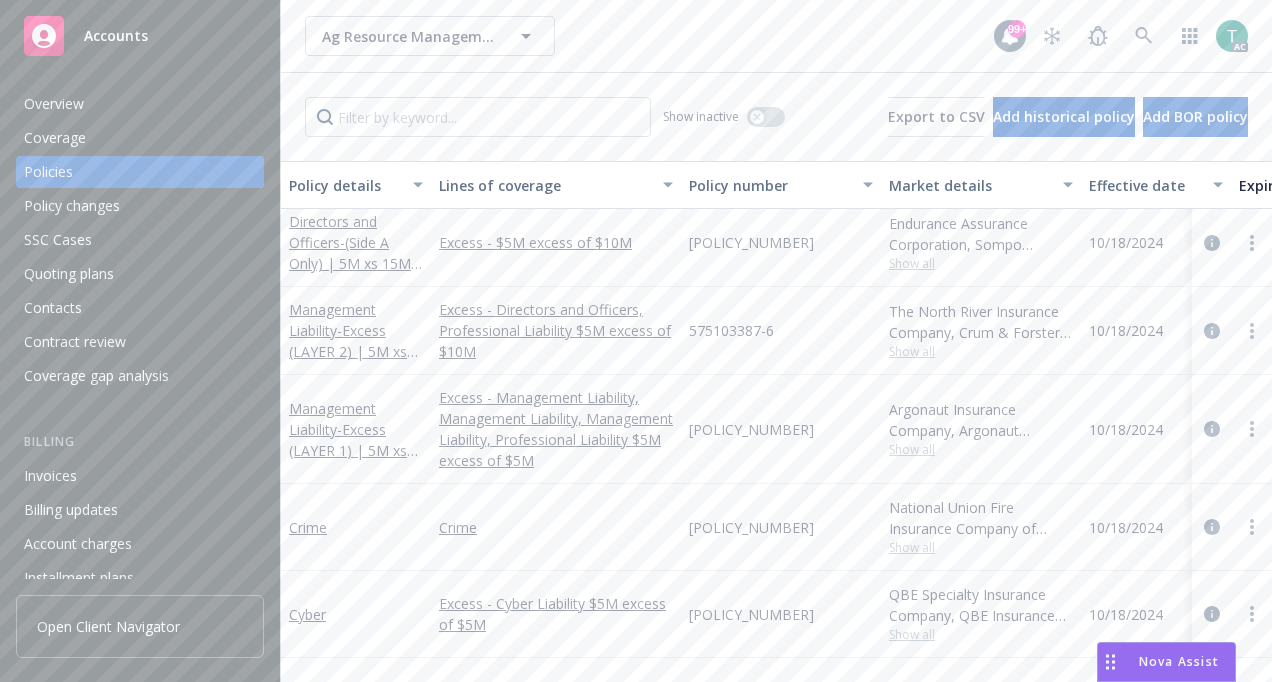 scroll, scrollTop: 0, scrollLeft: 0, axis: both 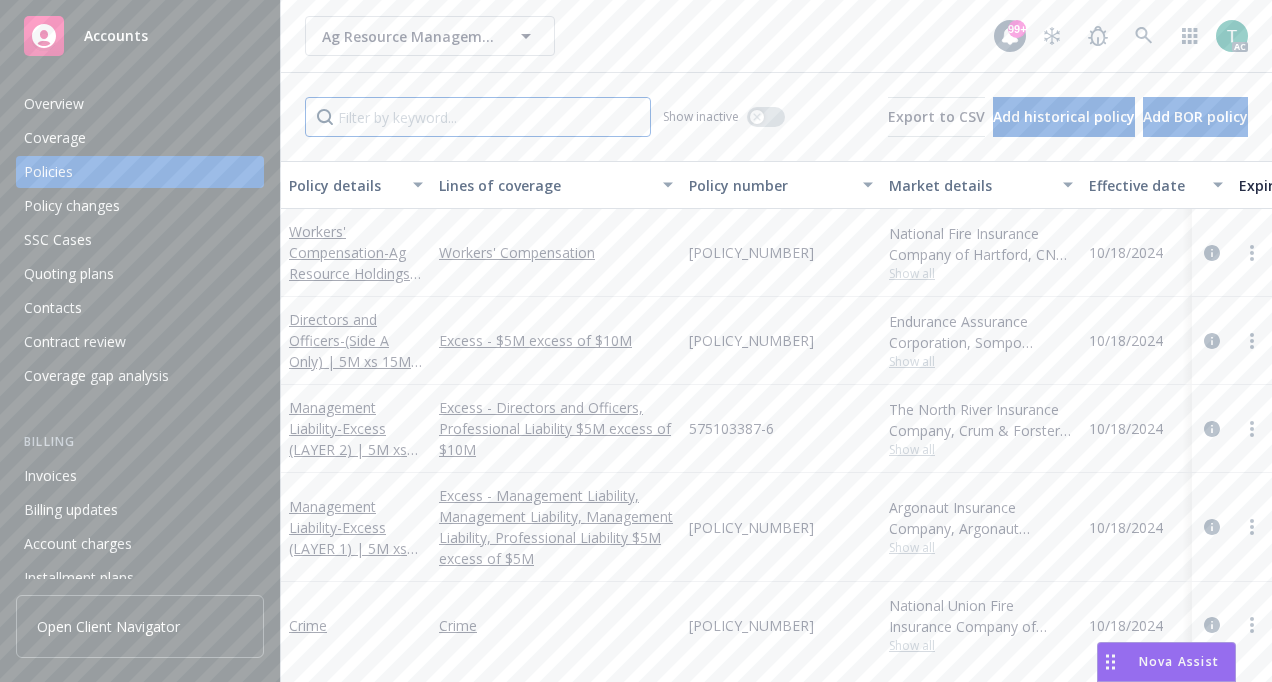 click at bounding box center [478, 117] 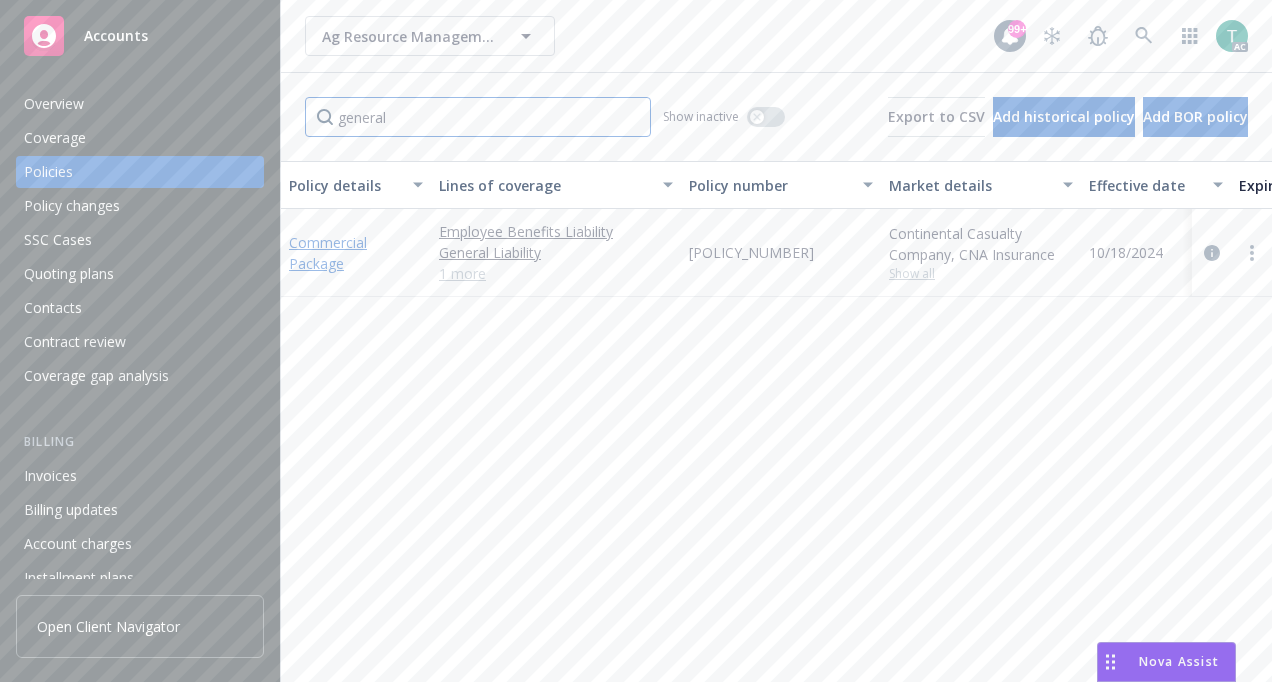 type on "general" 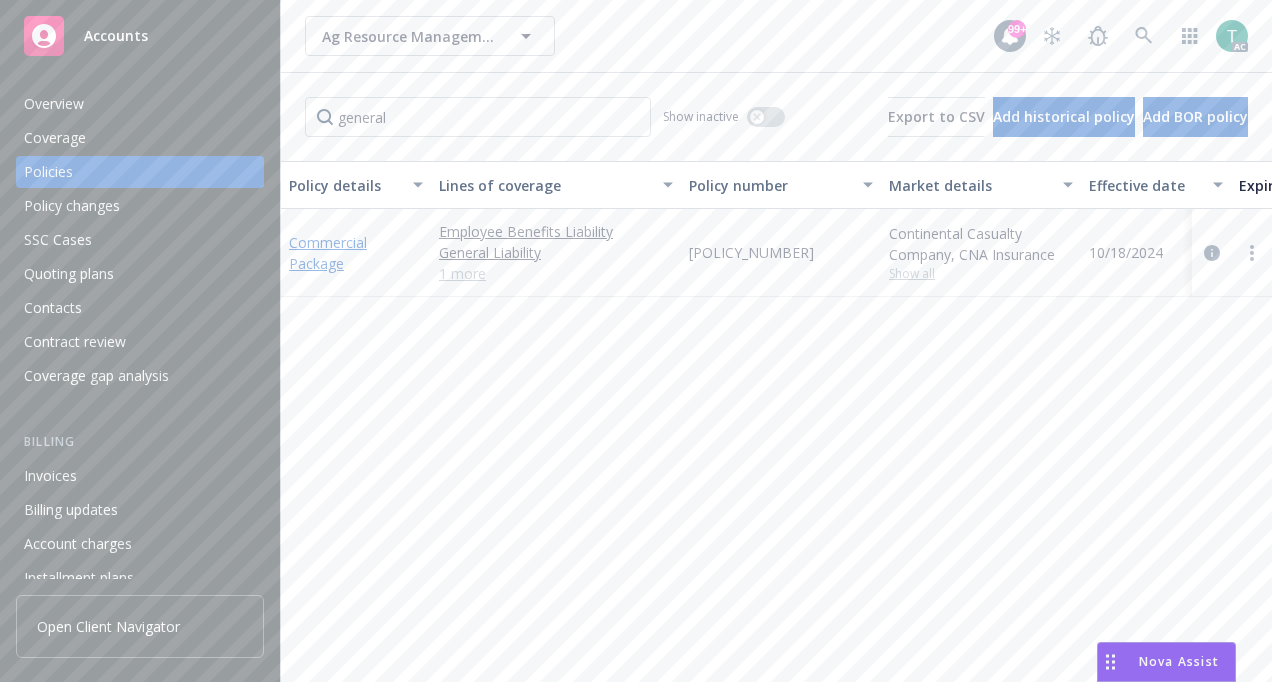 click on "Commercial Package" at bounding box center (328, 253) 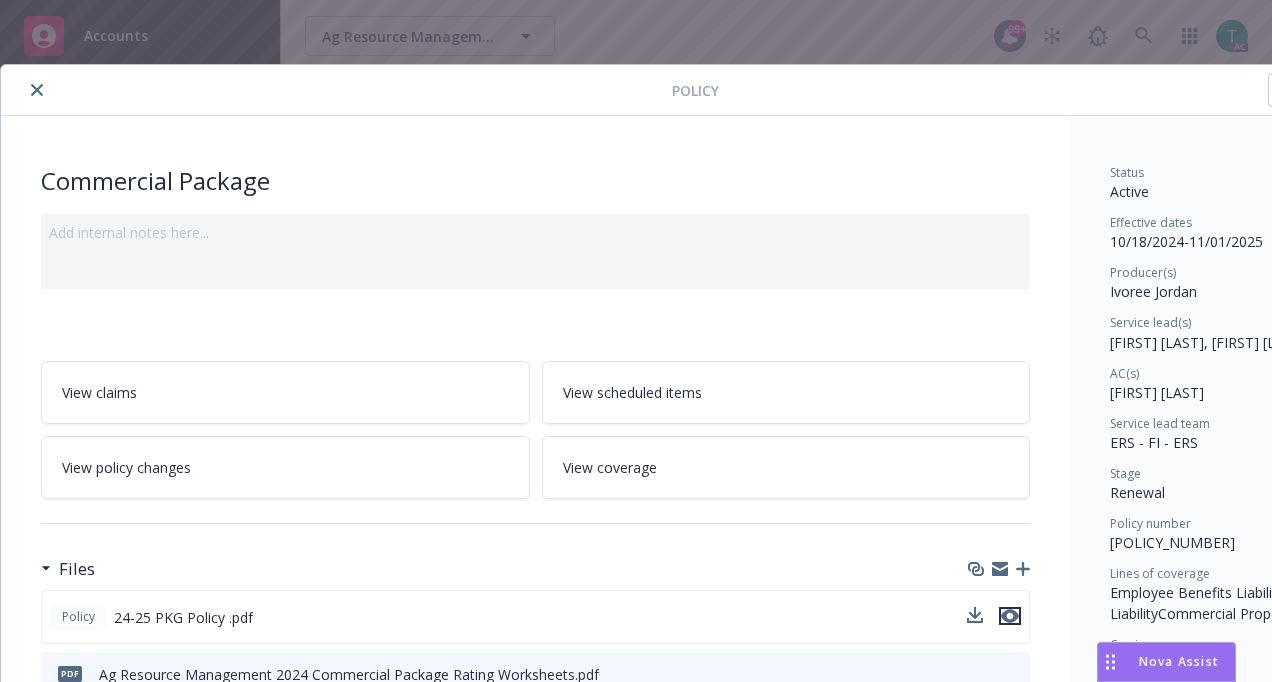 click at bounding box center (1010, 616) 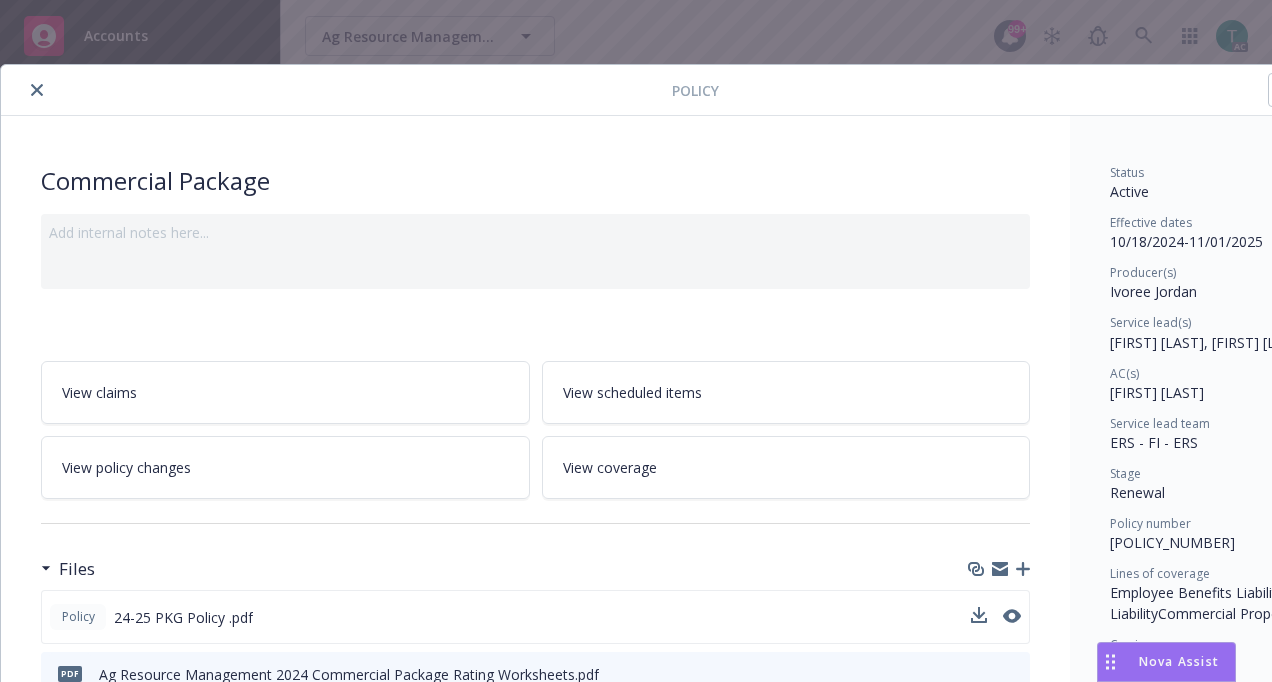 click 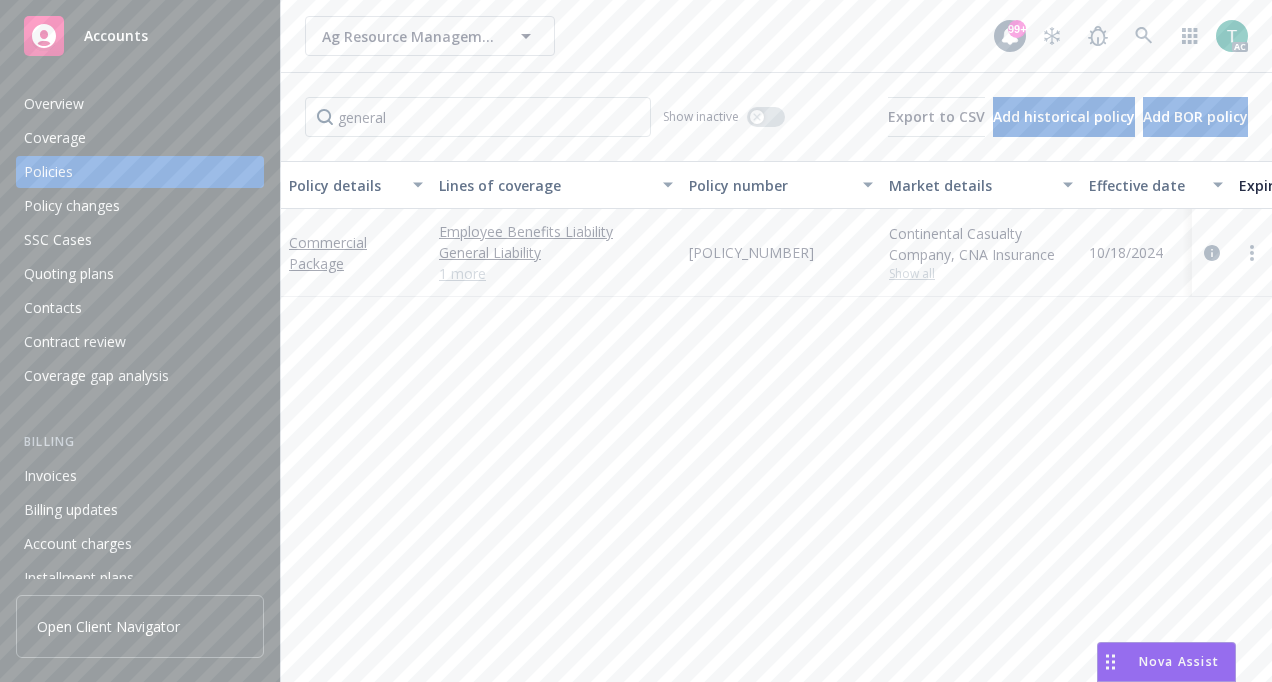 click on "1 more" at bounding box center (556, 273) 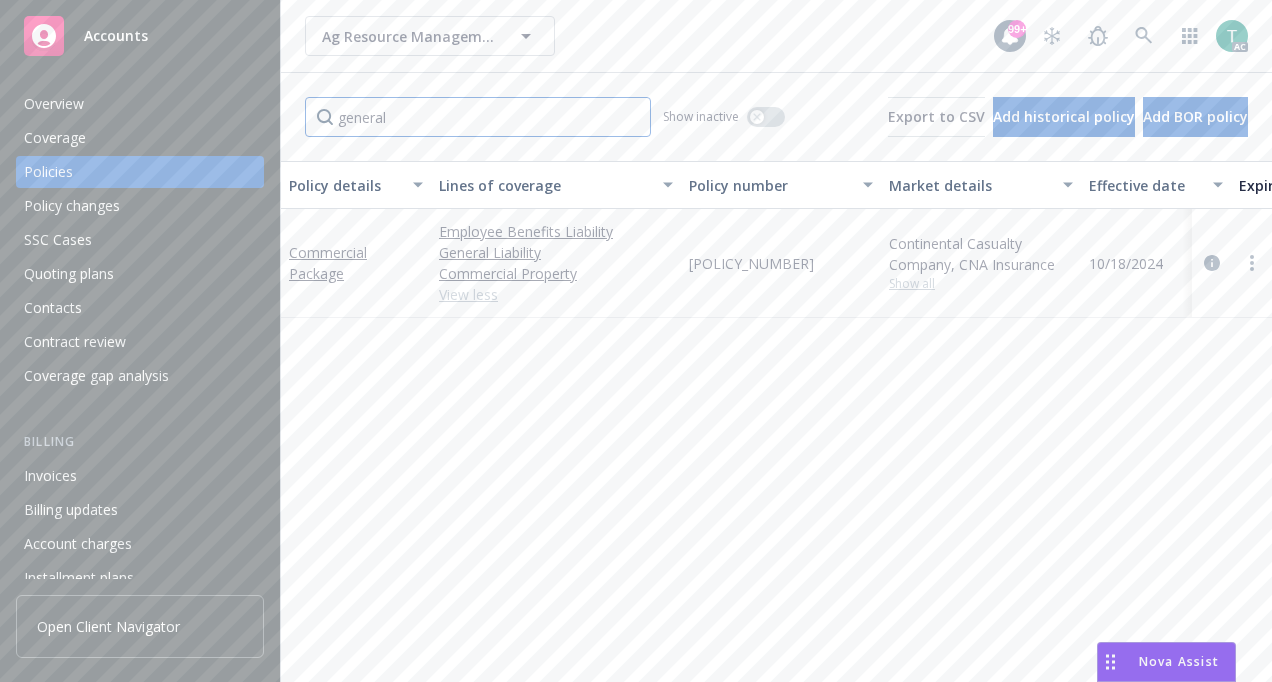 drag, startPoint x: 485, startPoint y: 118, endPoint x: 122, endPoint y: 139, distance: 363.60693 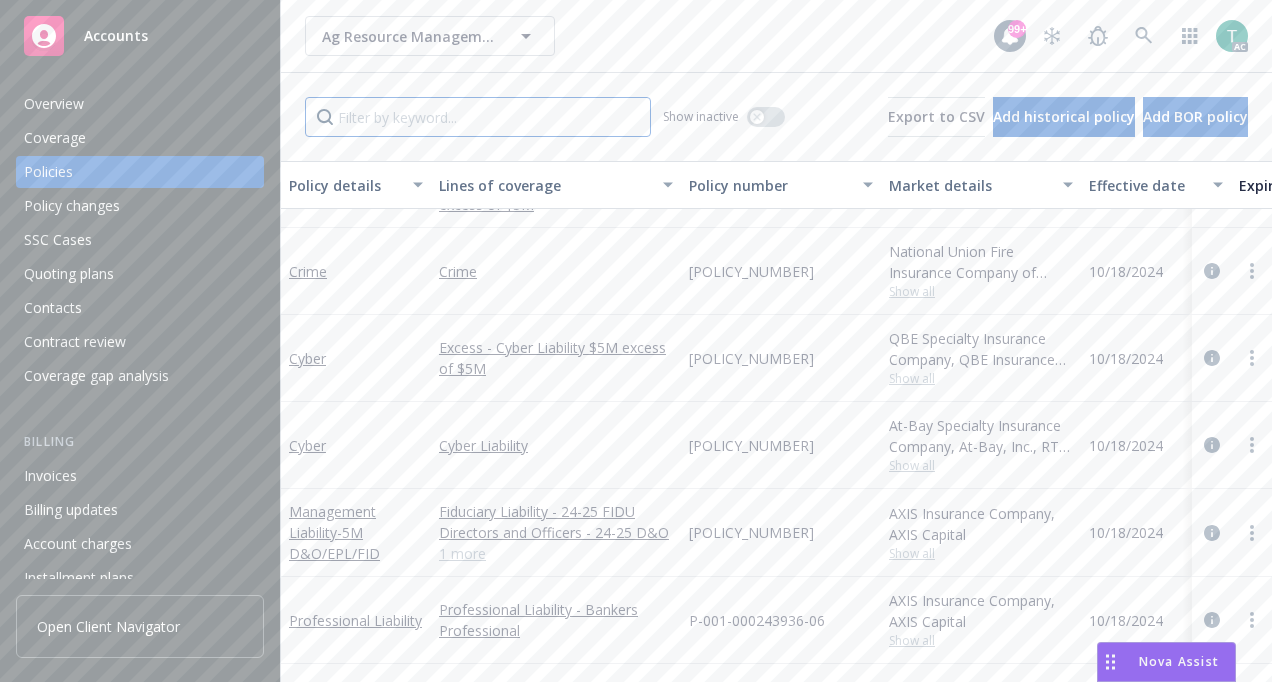 scroll, scrollTop: 0, scrollLeft: 0, axis: both 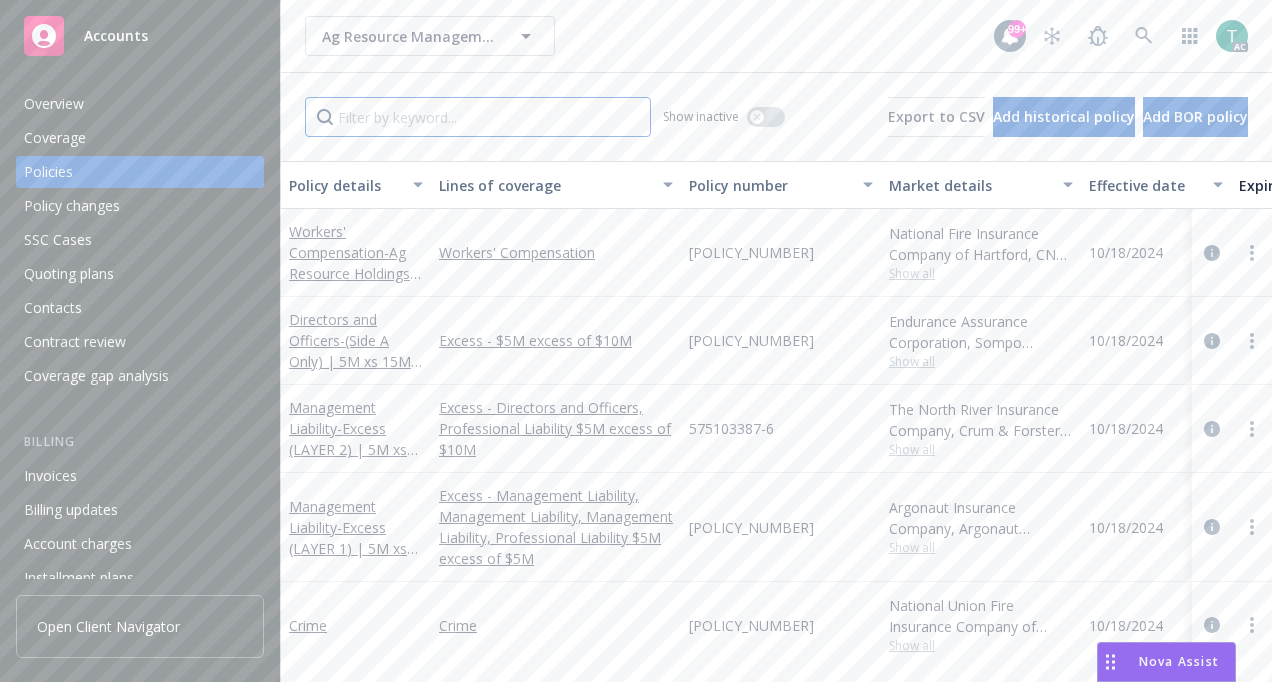 type 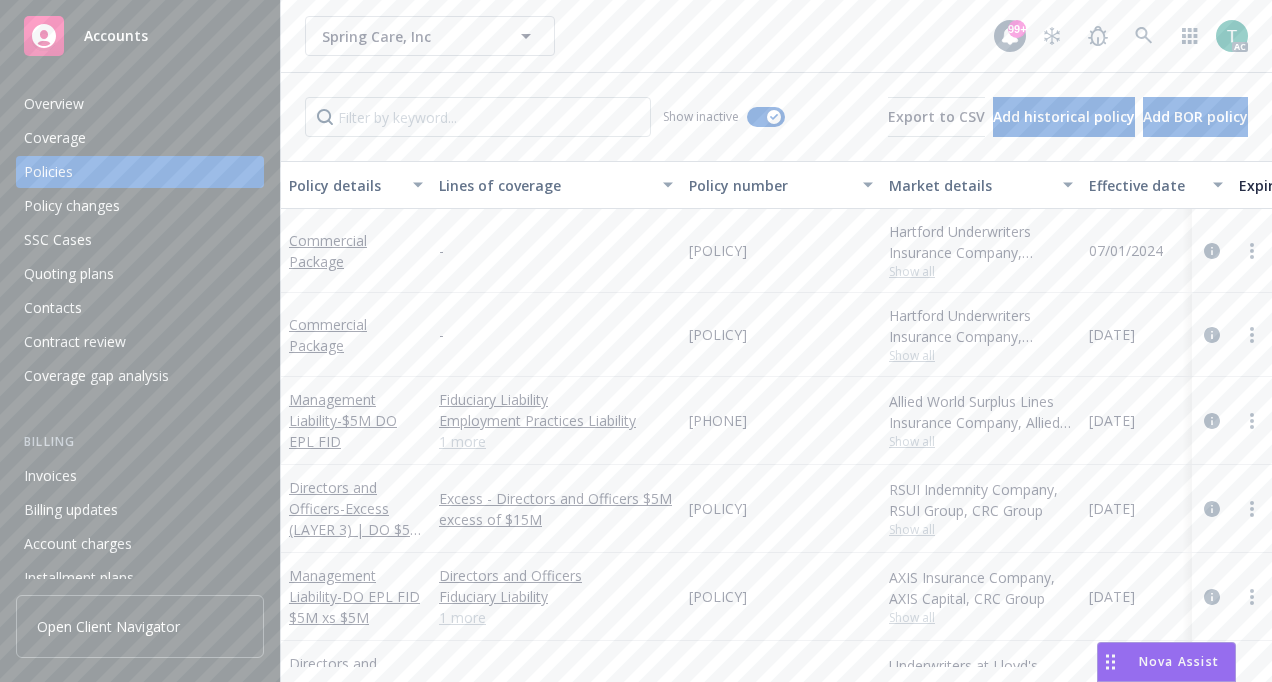 scroll, scrollTop: 0, scrollLeft: 0, axis: both 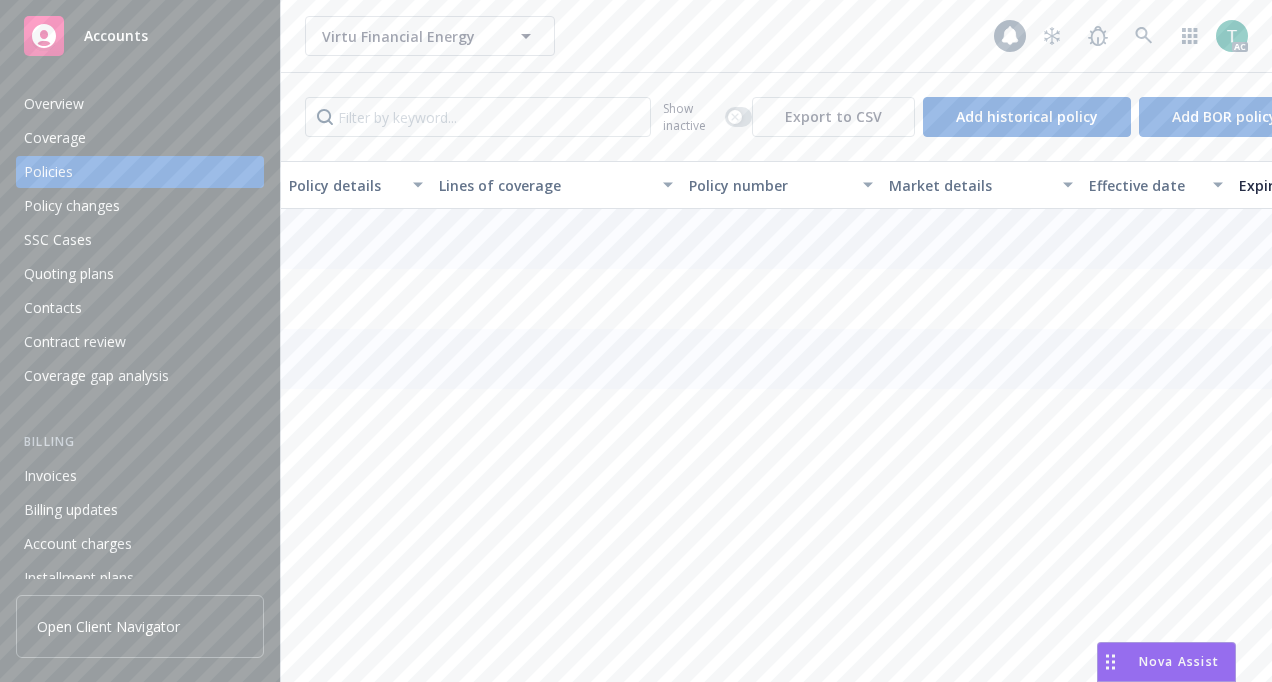 drag, startPoint x: 0, startPoint y: 0, endPoint x: 81, endPoint y: 376, distance: 384.6258 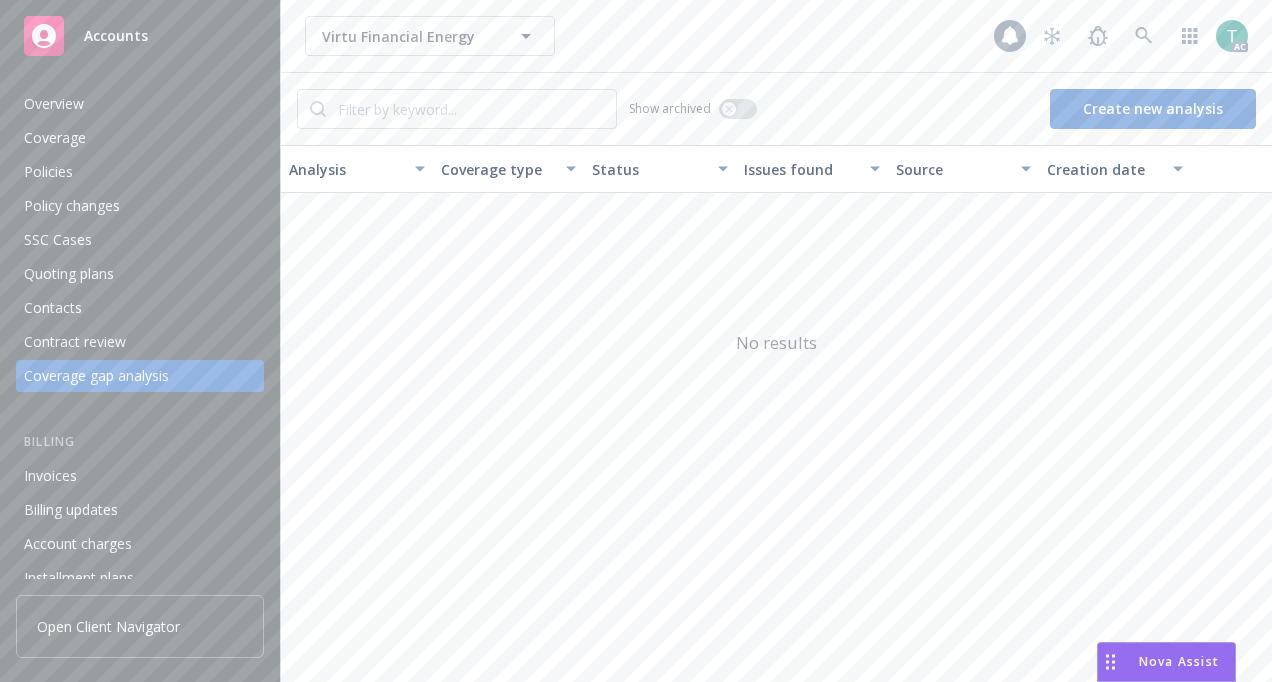 scroll, scrollTop: 3, scrollLeft: 0, axis: vertical 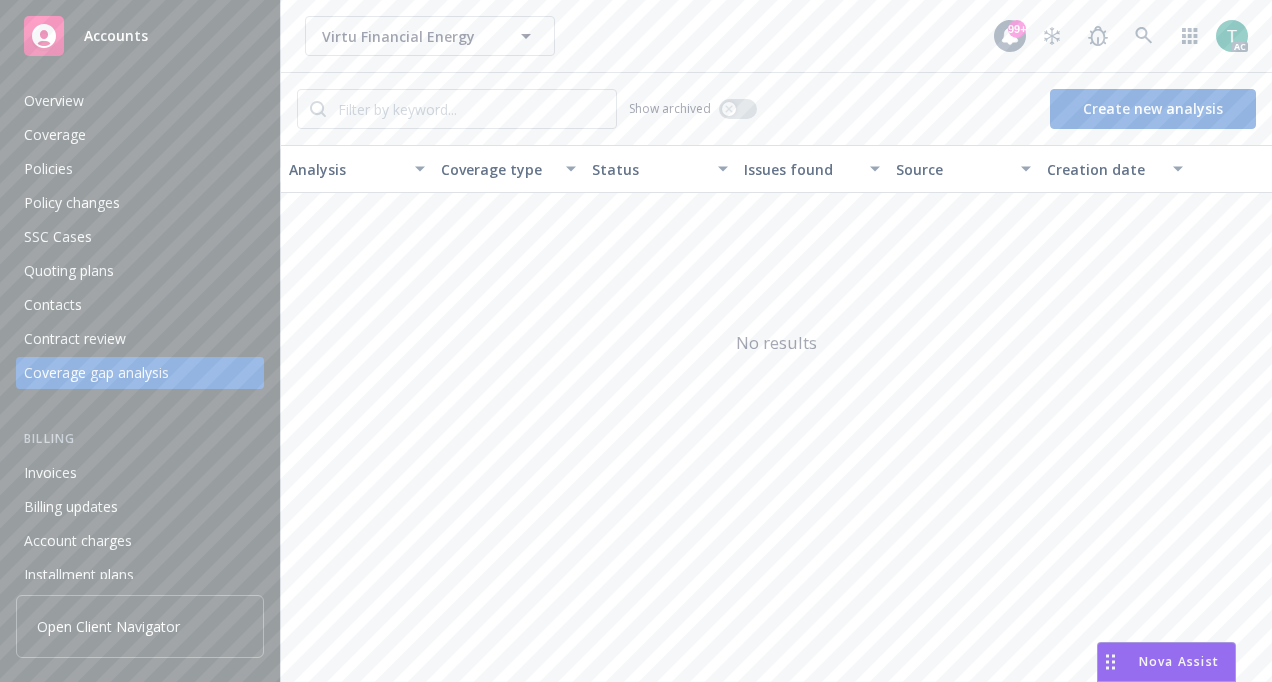 click on "Policies" at bounding box center (140, 169) 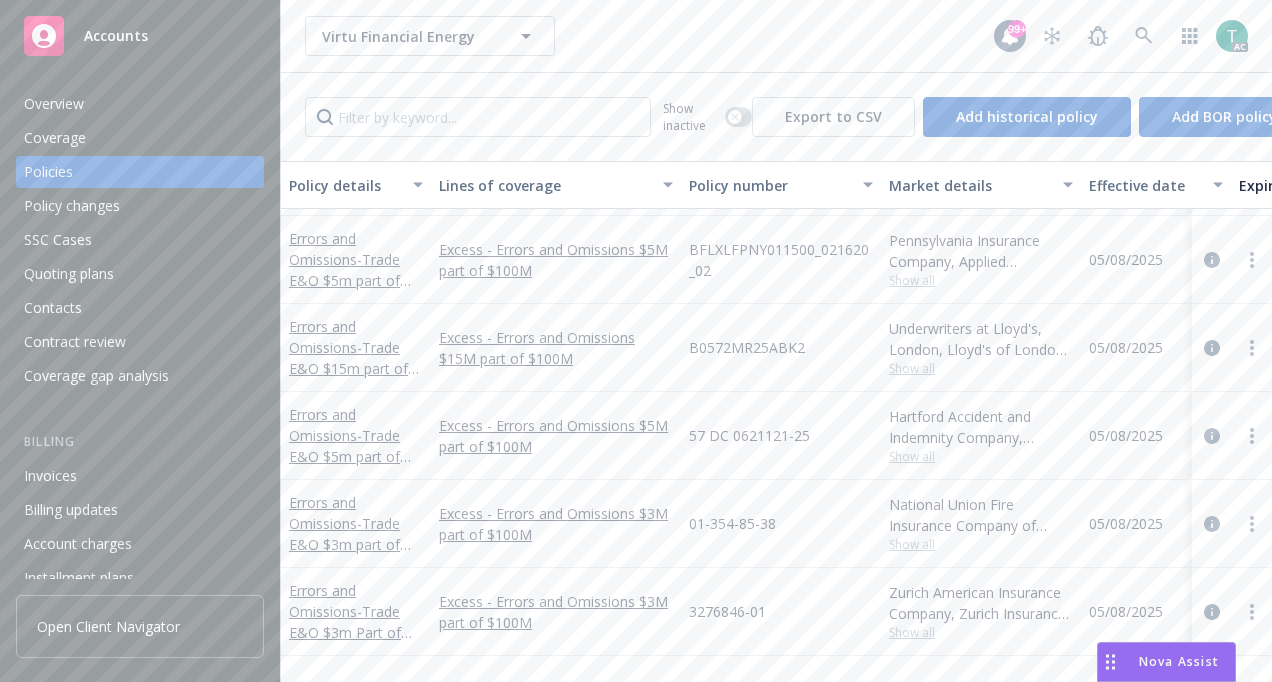 scroll, scrollTop: 184, scrollLeft: 0, axis: vertical 